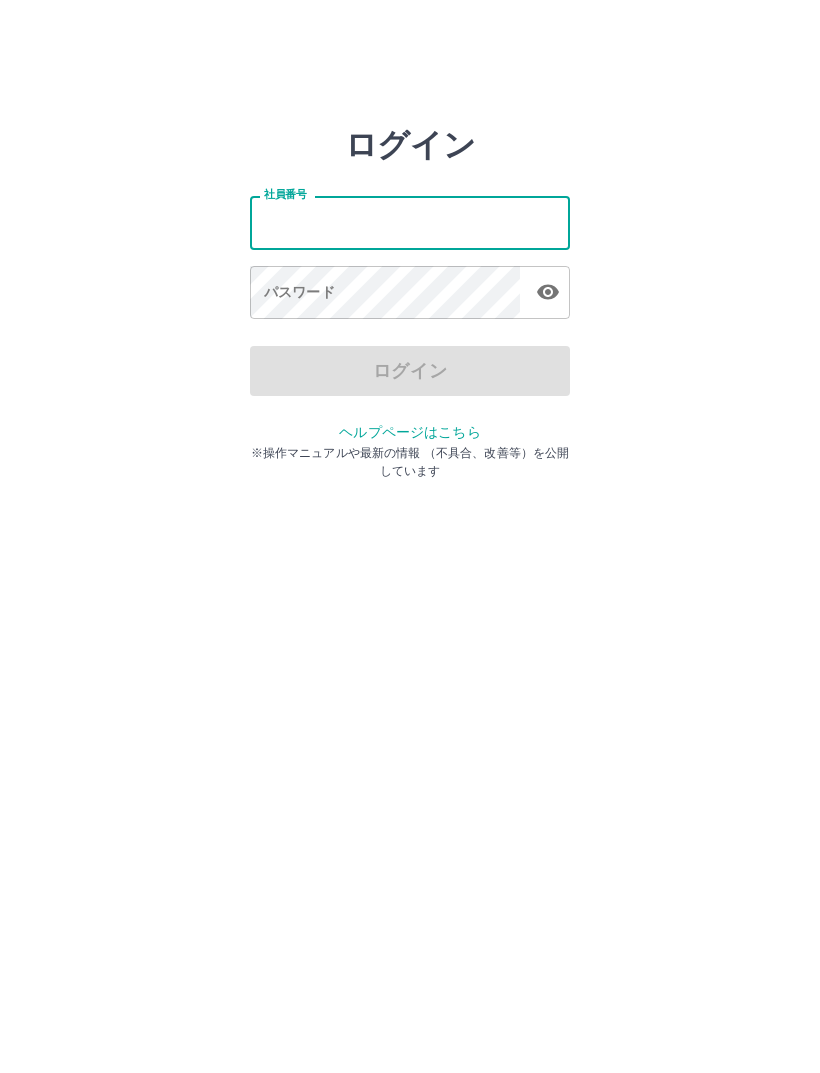 scroll, scrollTop: 0, scrollLeft: 0, axis: both 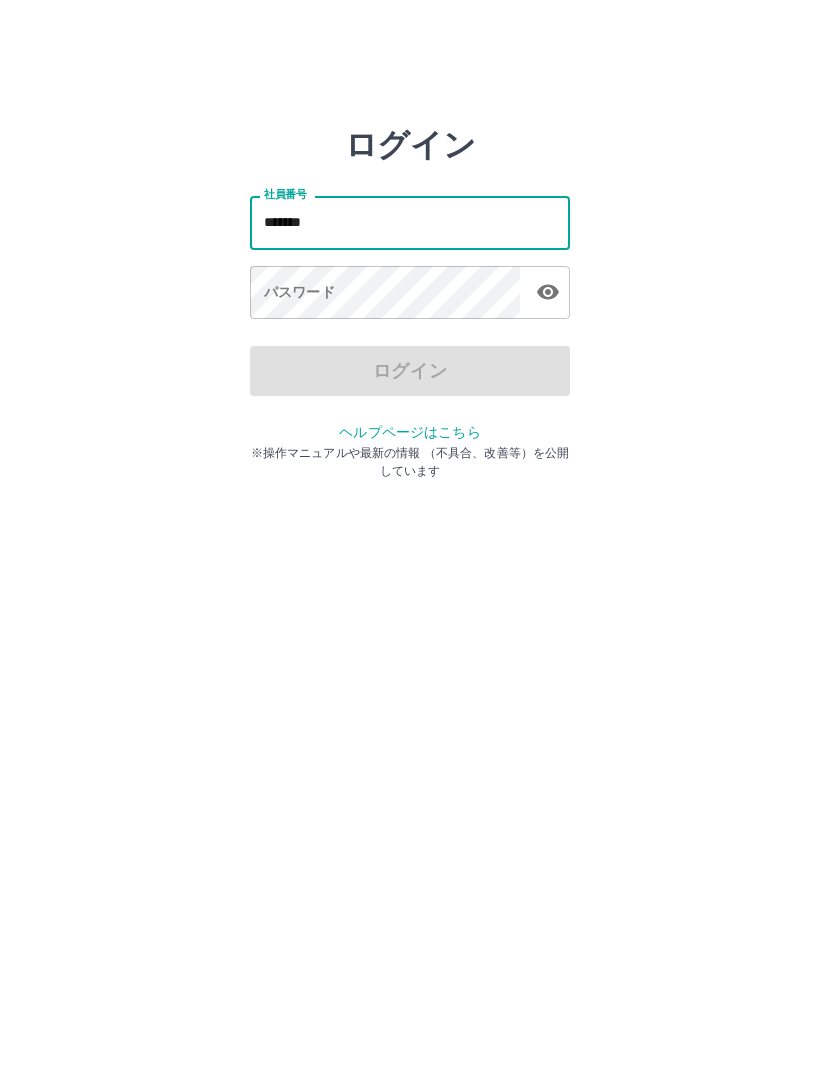 type on "*******" 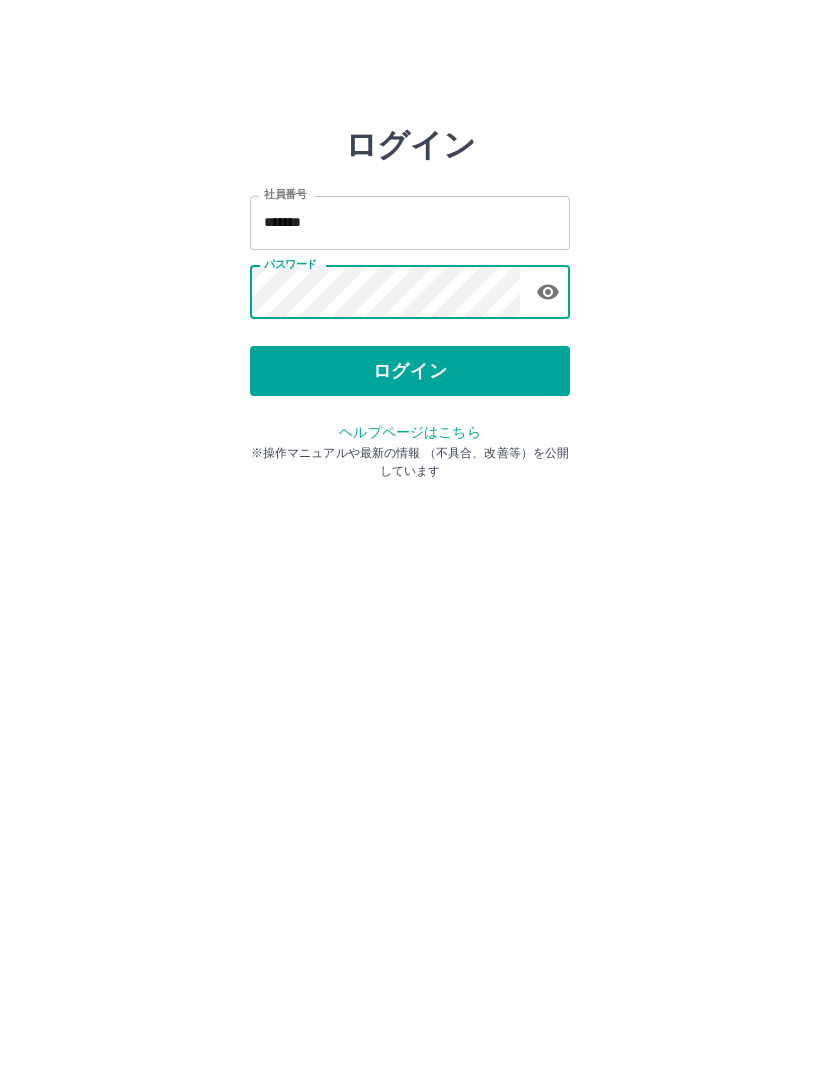 click on "ログイン" at bounding box center [410, 371] 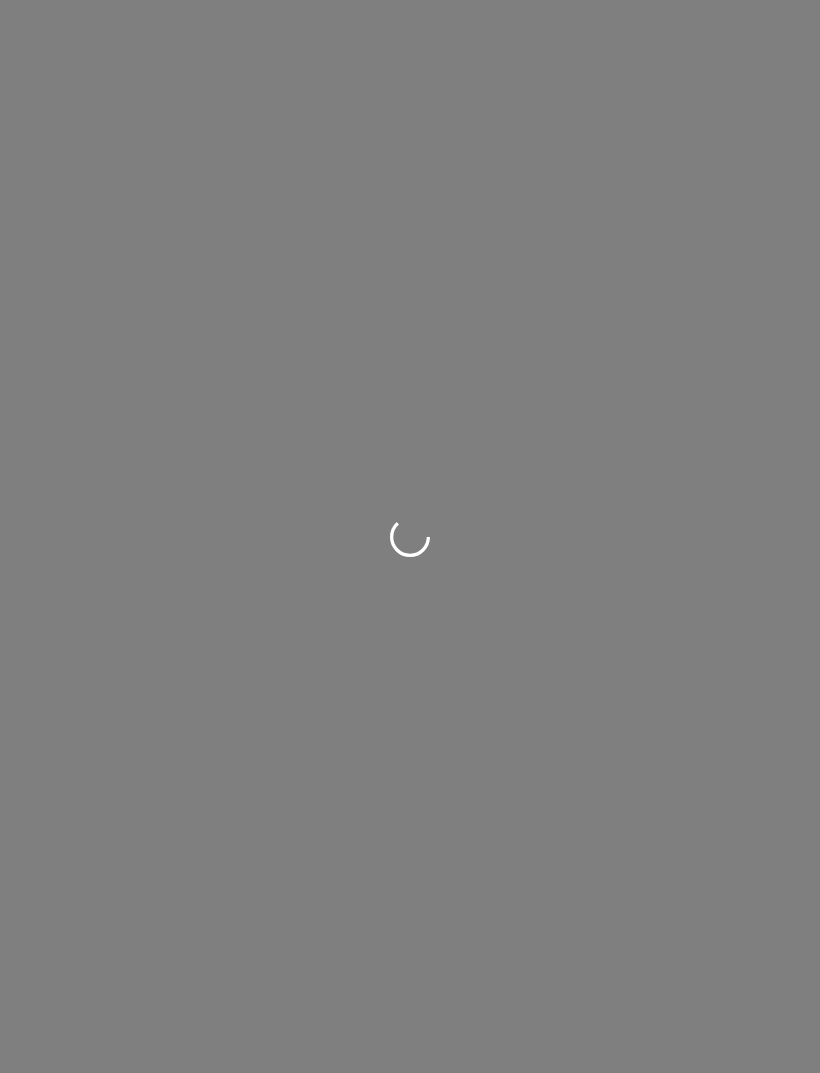 scroll, scrollTop: 0, scrollLeft: 0, axis: both 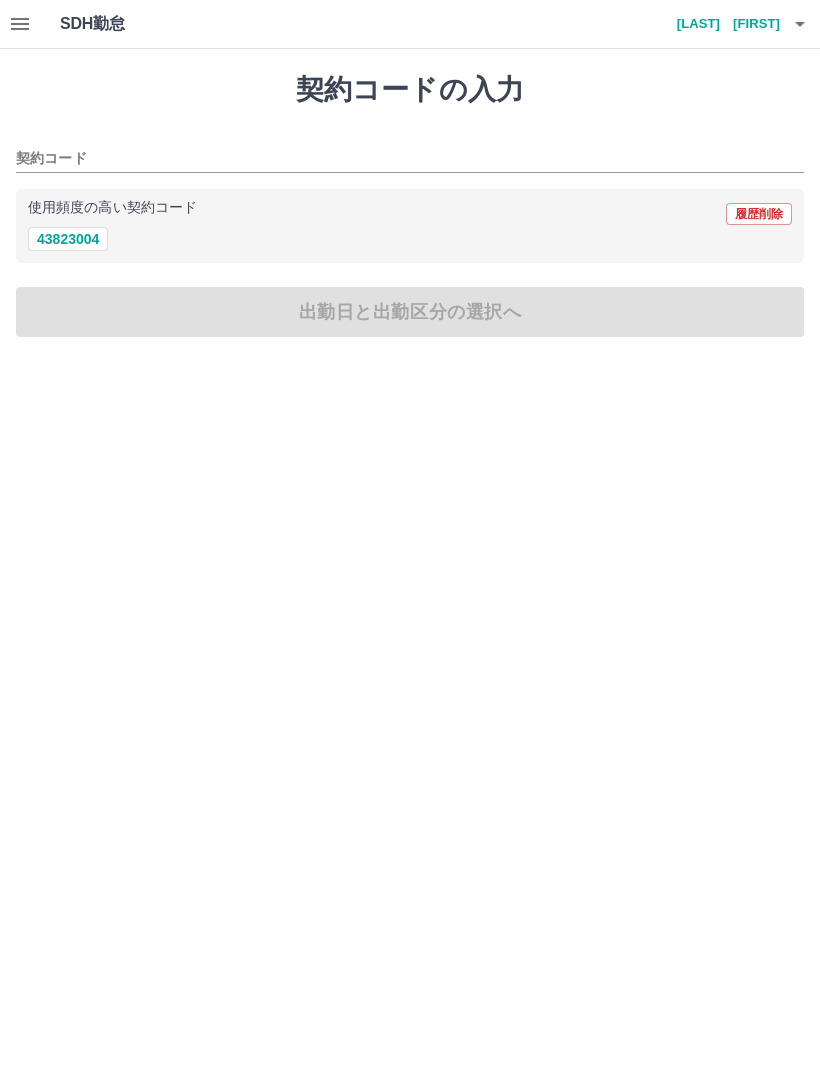 click on "契約コード" at bounding box center (395, 159) 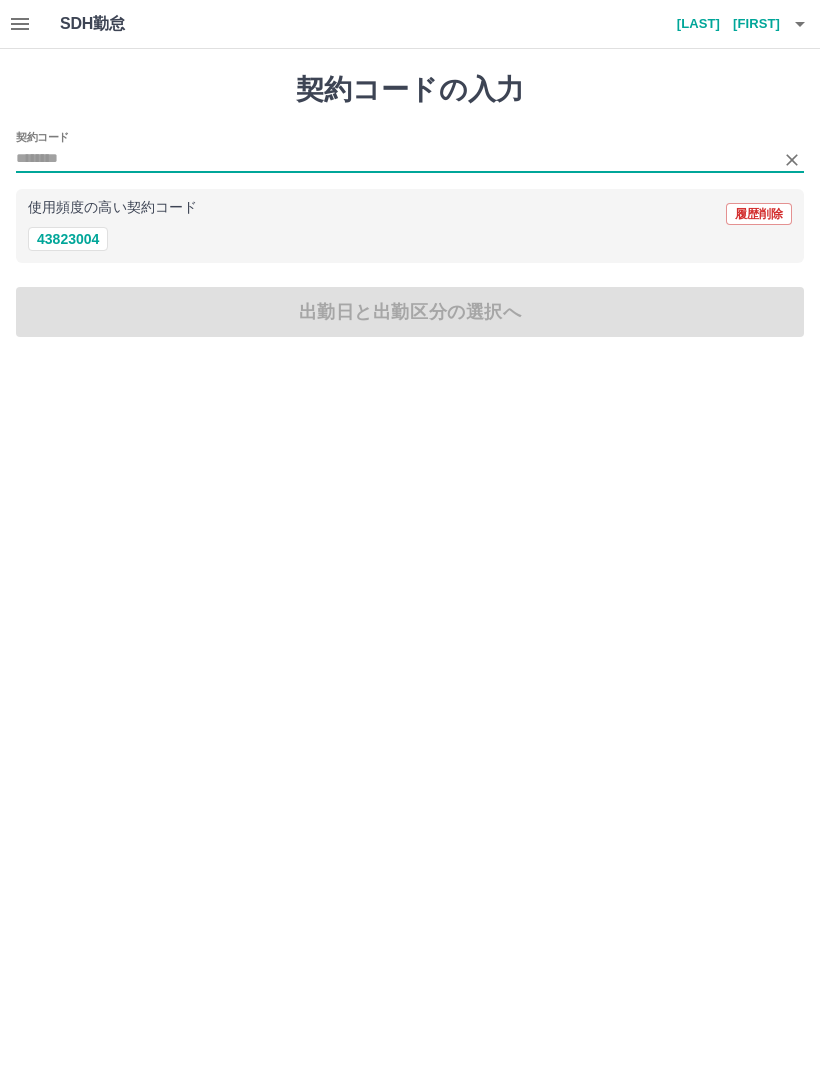 click on "[PHONE]" at bounding box center (68, 239) 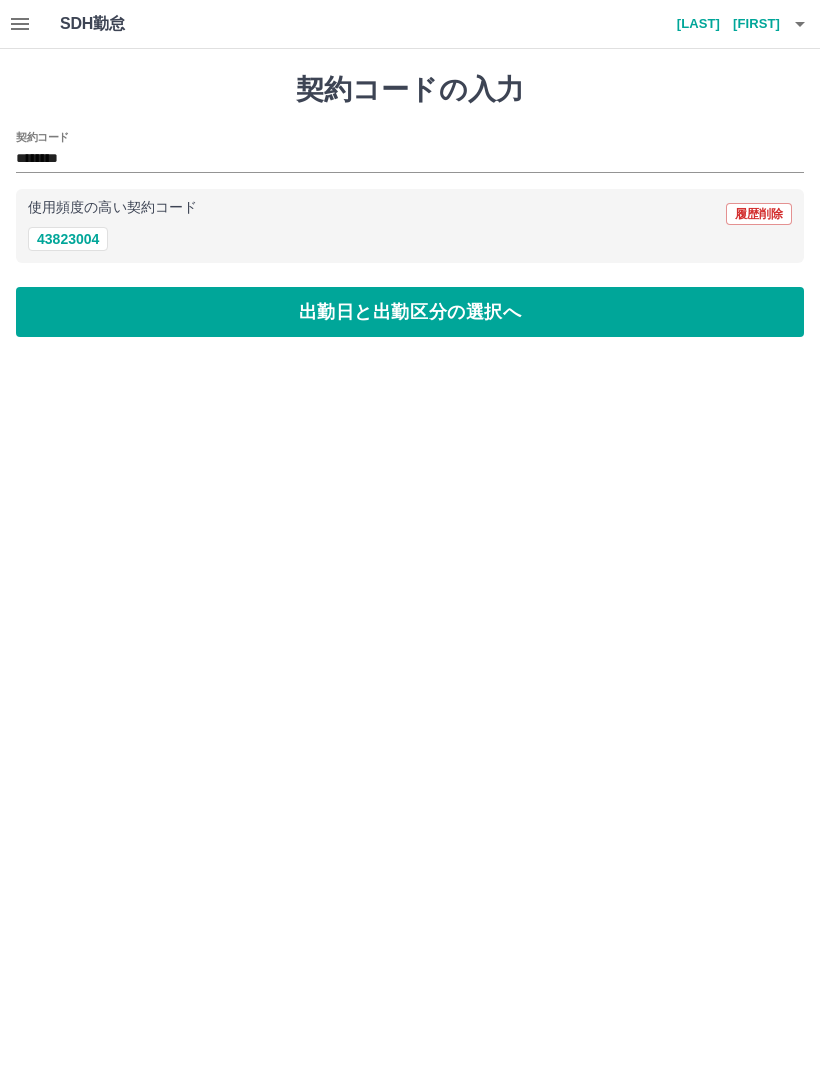 type on "********" 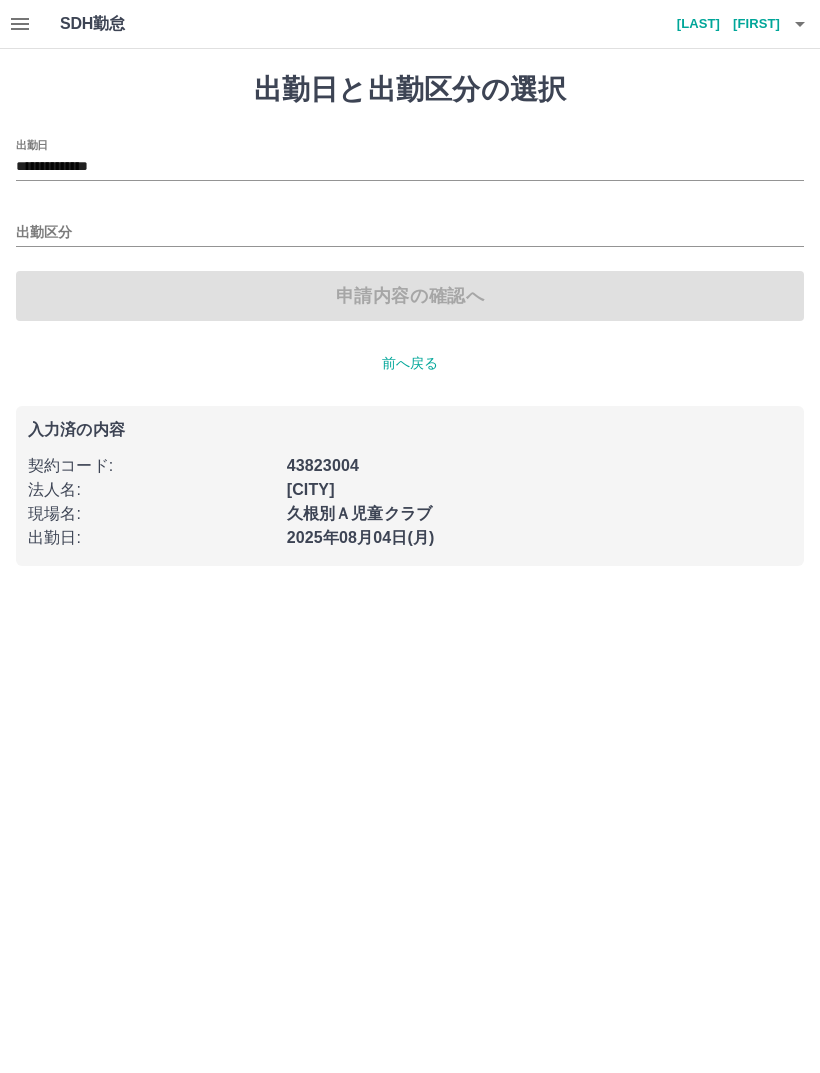 click on "出勤区分" at bounding box center [410, 226] 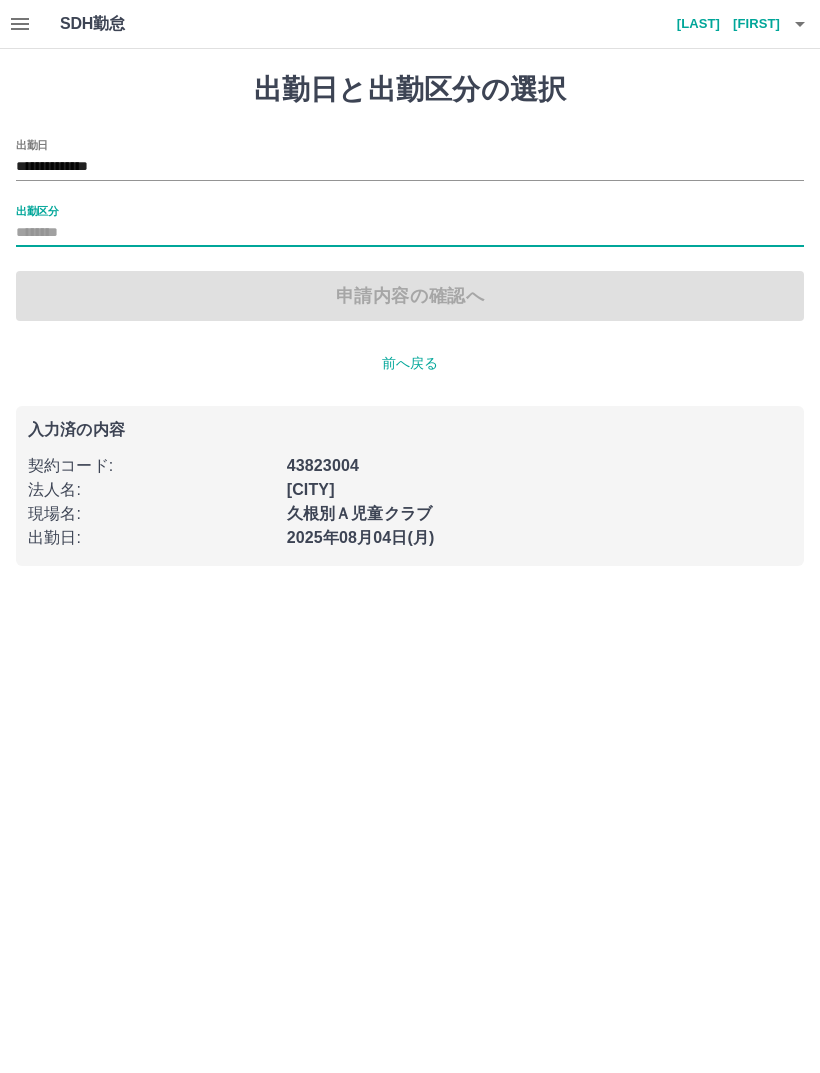 click on "出勤区分" at bounding box center (410, 226) 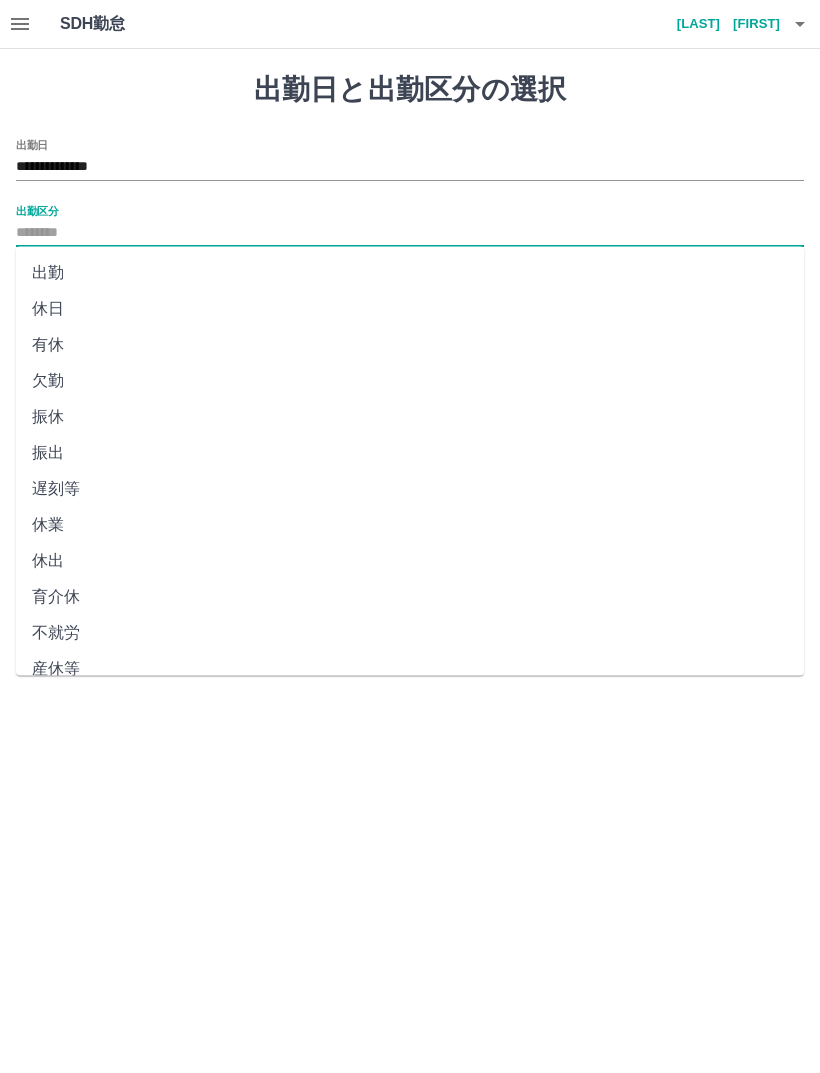 click on "出勤" at bounding box center [410, 273] 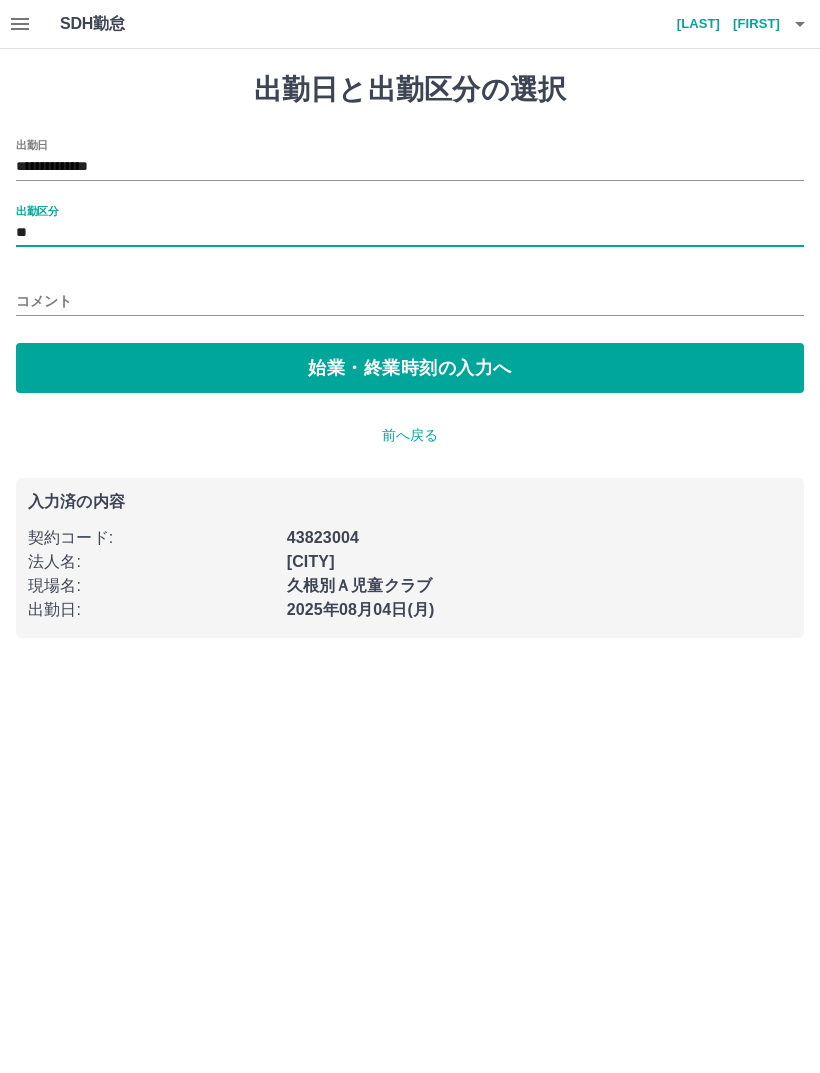 click on "始業・終業時刻の入力へ" at bounding box center (410, 368) 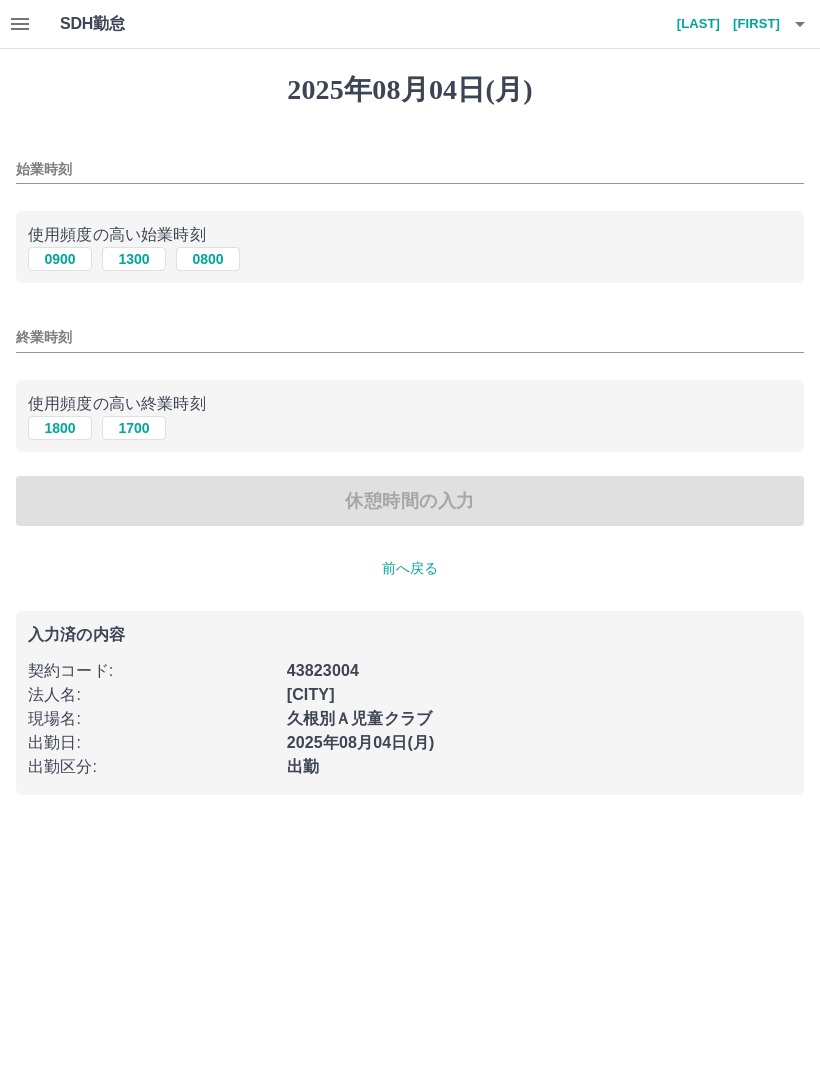 click on "0800" at bounding box center (208, 259) 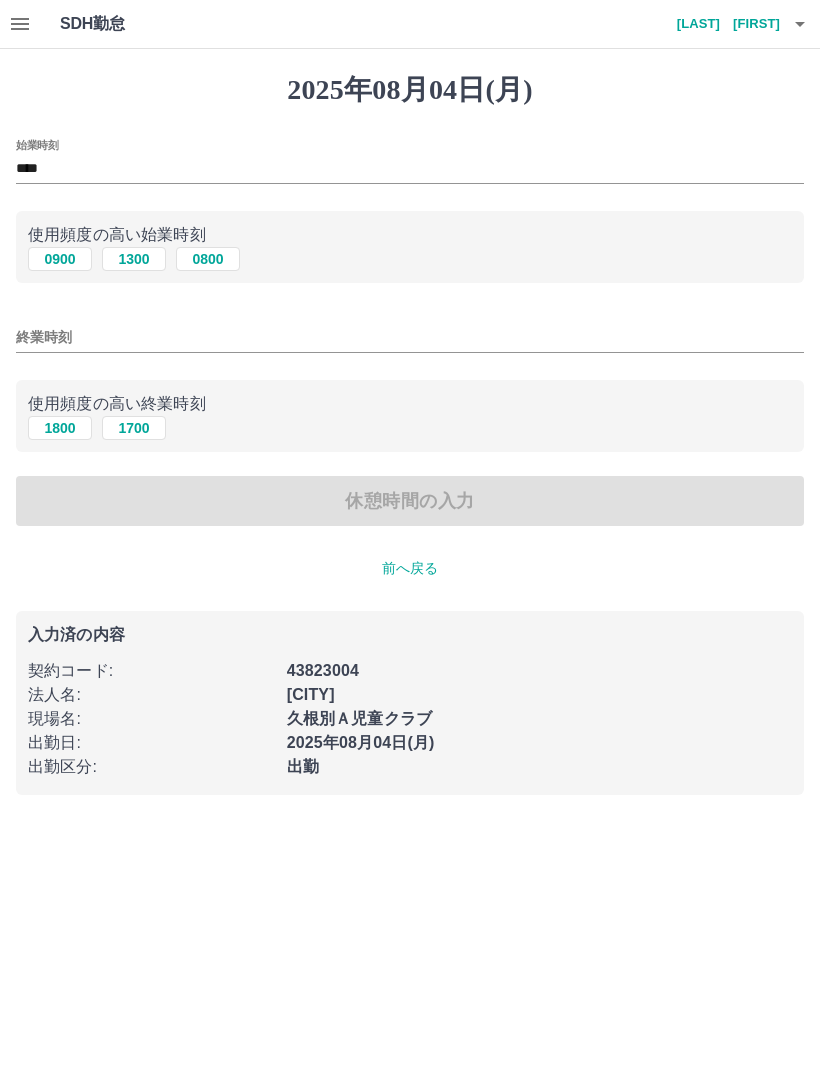 click on "1700" at bounding box center (134, 428) 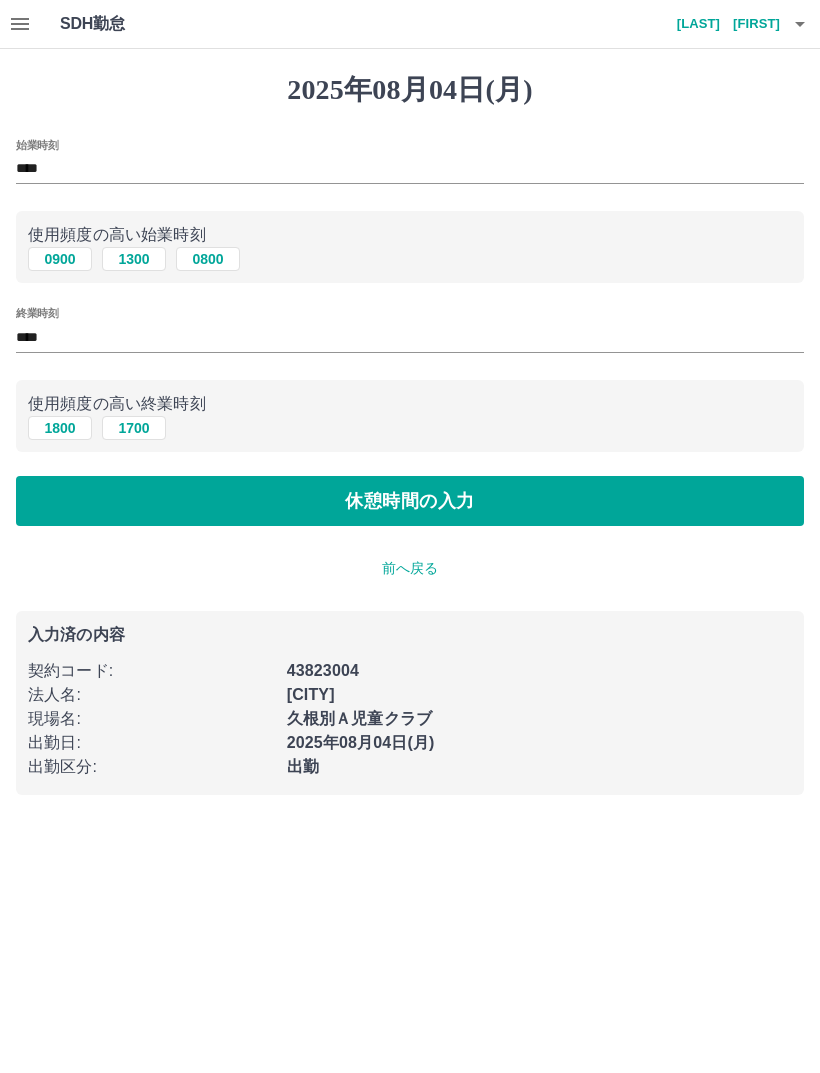 click on "休憩時間の入力" at bounding box center [410, 501] 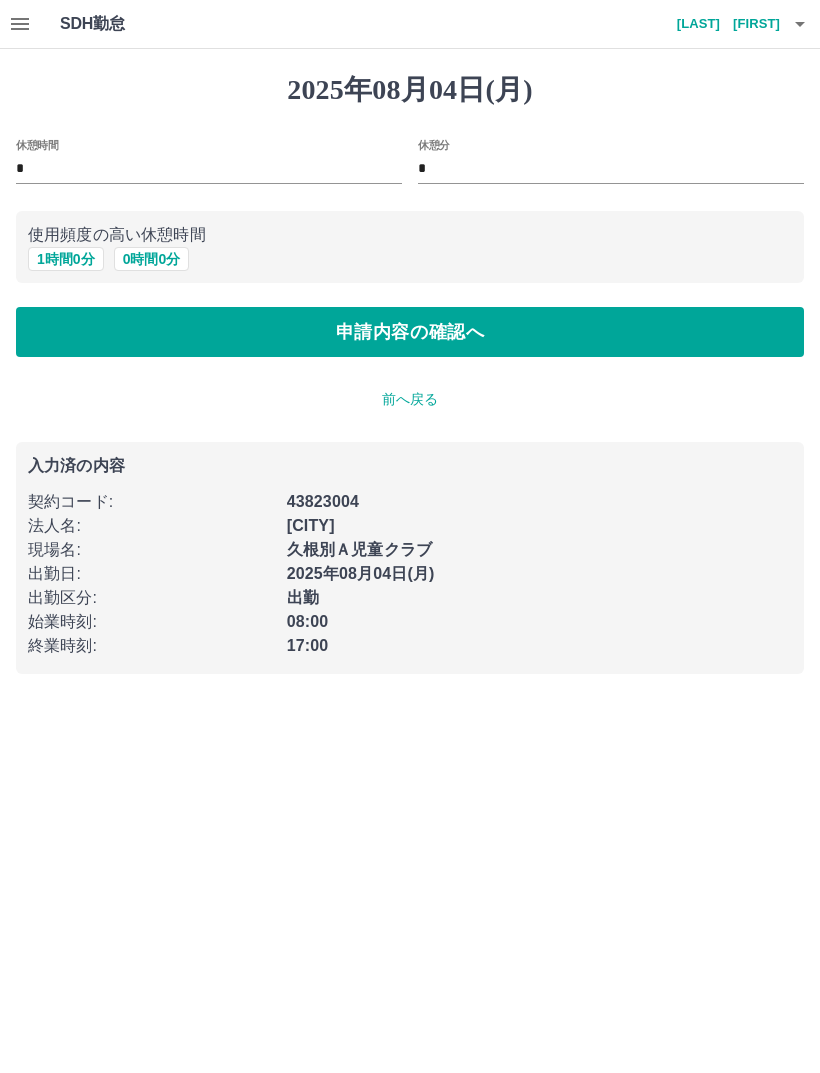 click on "申請内容の確認へ" at bounding box center [410, 332] 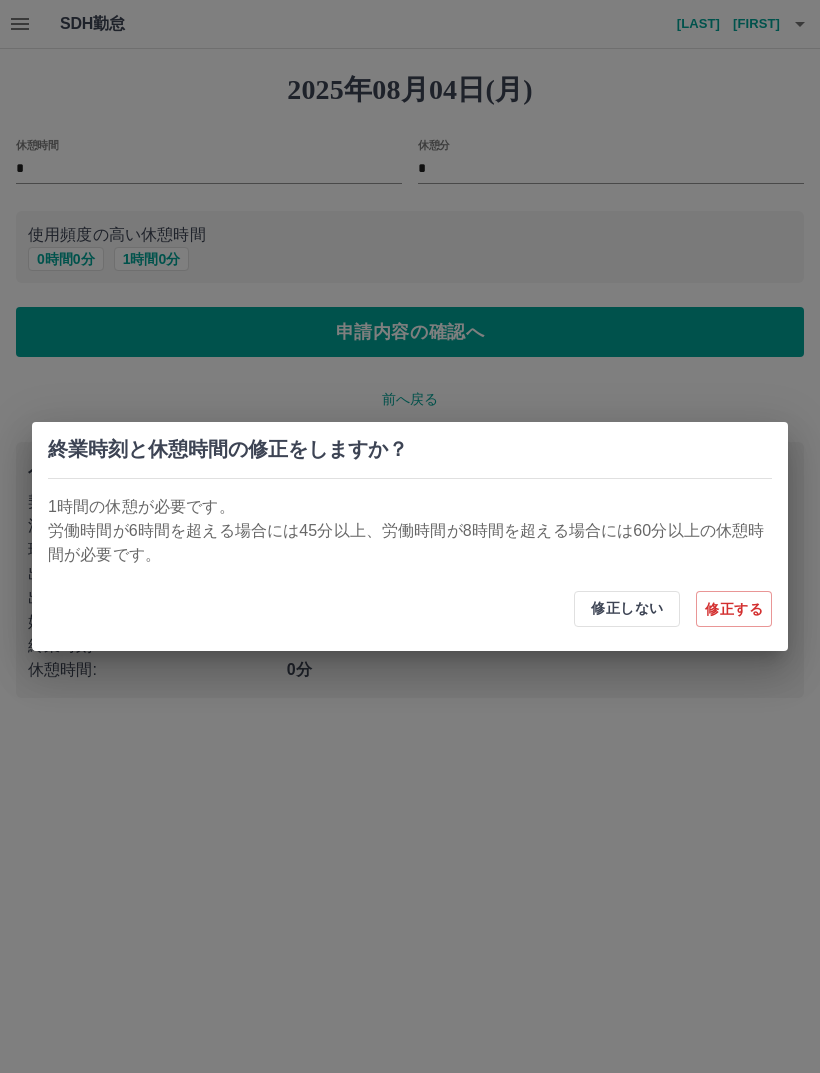 click on "終業時刻と休憩時間の修正をしますか？ 1時間の休憩が必要です。 労働時間が6時間を超える場合には45分以上、労働時間が8時間を超える場合には60分以上の休憩時間が必要です。 修正しない 修正する" at bounding box center (410, 536) 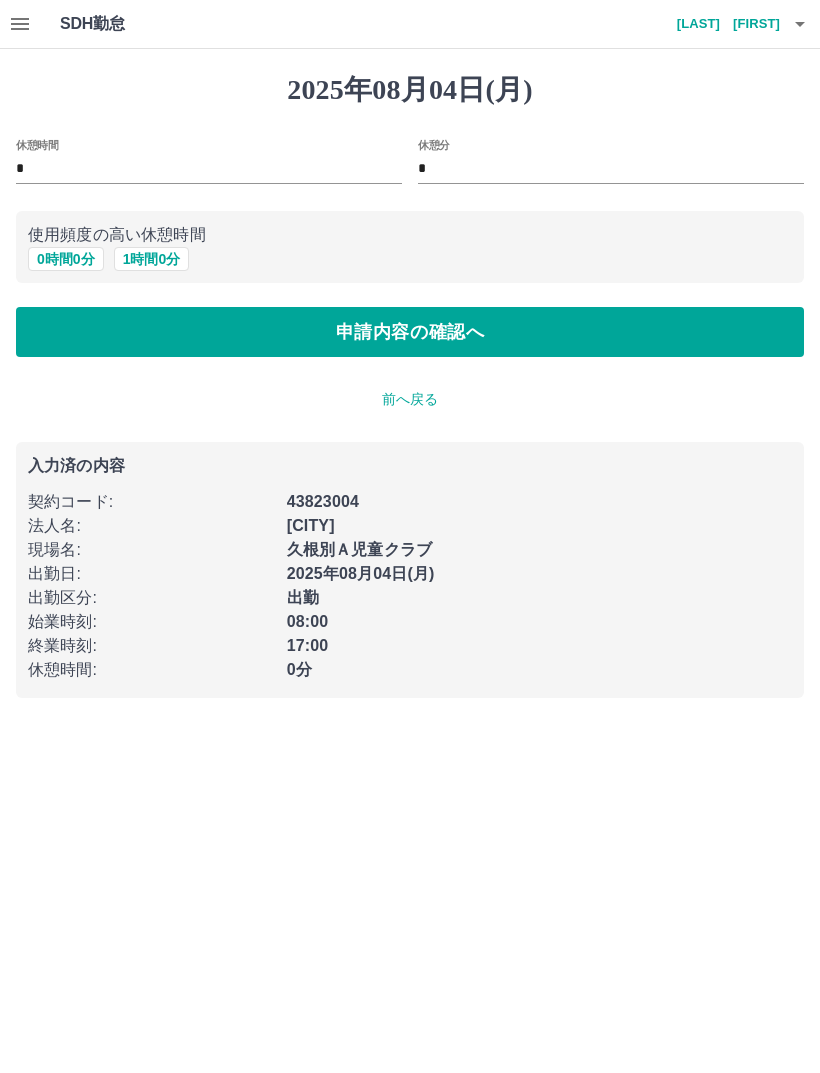 click on "申請内容の確認へ" at bounding box center (410, 332) 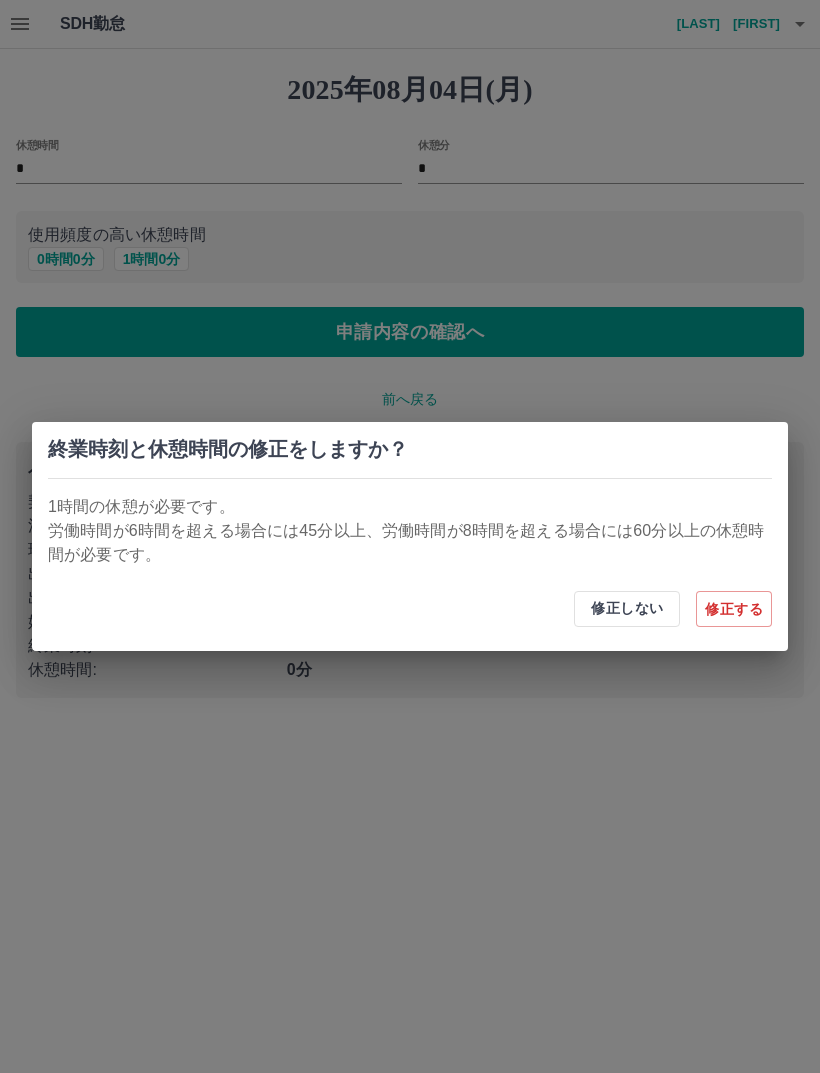 click on "終業時刻と休憩時間の修正をしますか？ 1時間の休憩が必要です。 労働時間が6時間を超える場合には45分以上、労働時間が8時間を超える場合には60分以上の休憩時間が必要です。 修正しない 修正する" at bounding box center [410, 536] 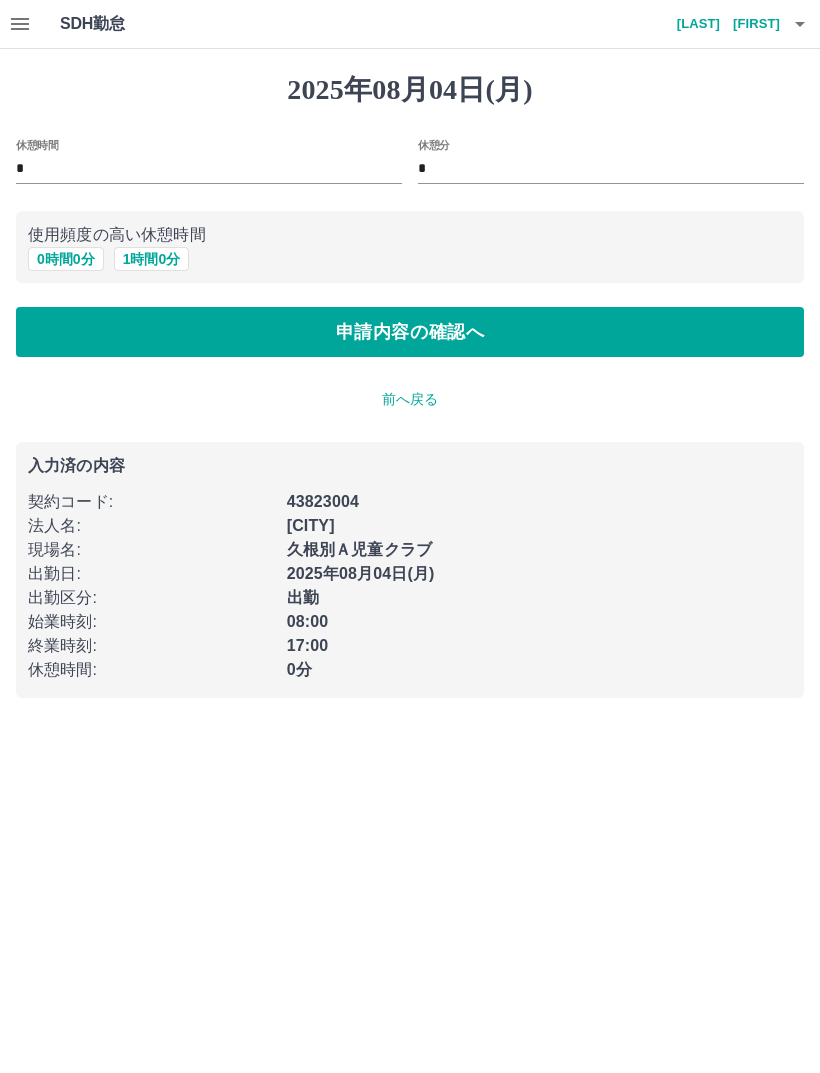 click on "0 時間 0 分" at bounding box center [66, 259] 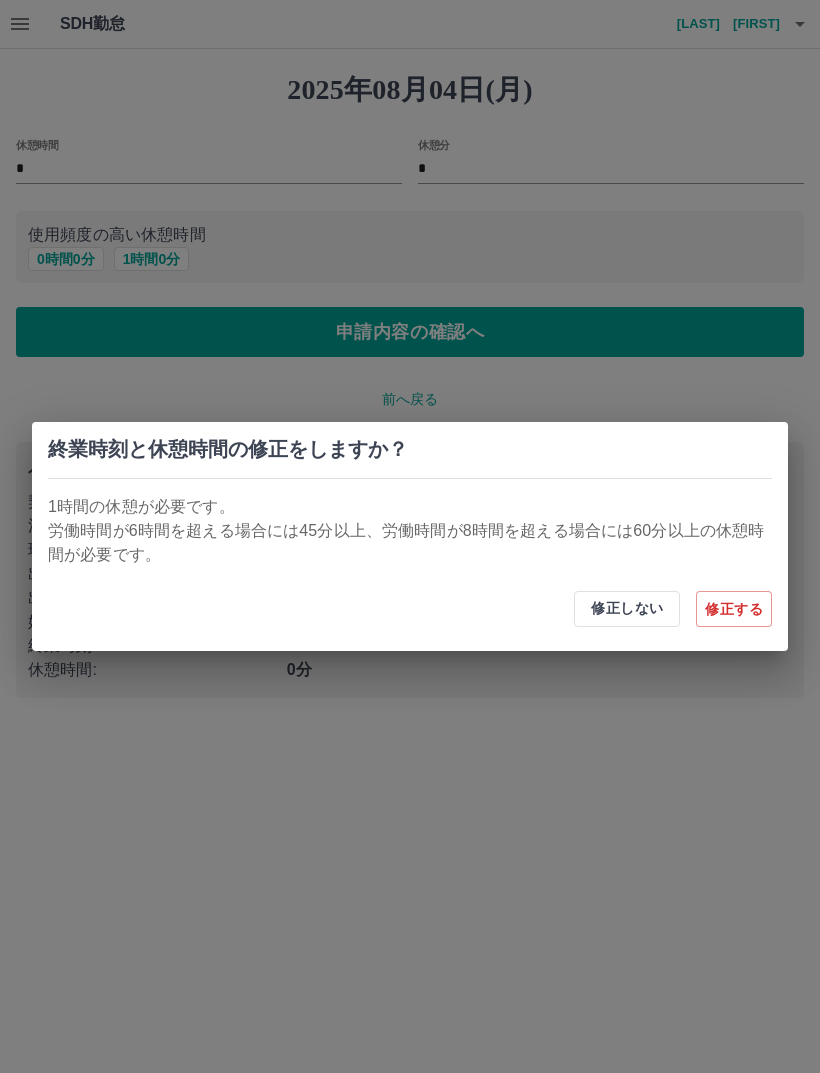 click on "終業時刻と休憩時間の修正をしますか？ 1時間の休憩が必要です。 労働時間が6時間を超える場合には45分以上、労働時間が8時間を超える場合には60分以上の休憩時間が必要です。 修正しない 修正する" at bounding box center (410, 536) 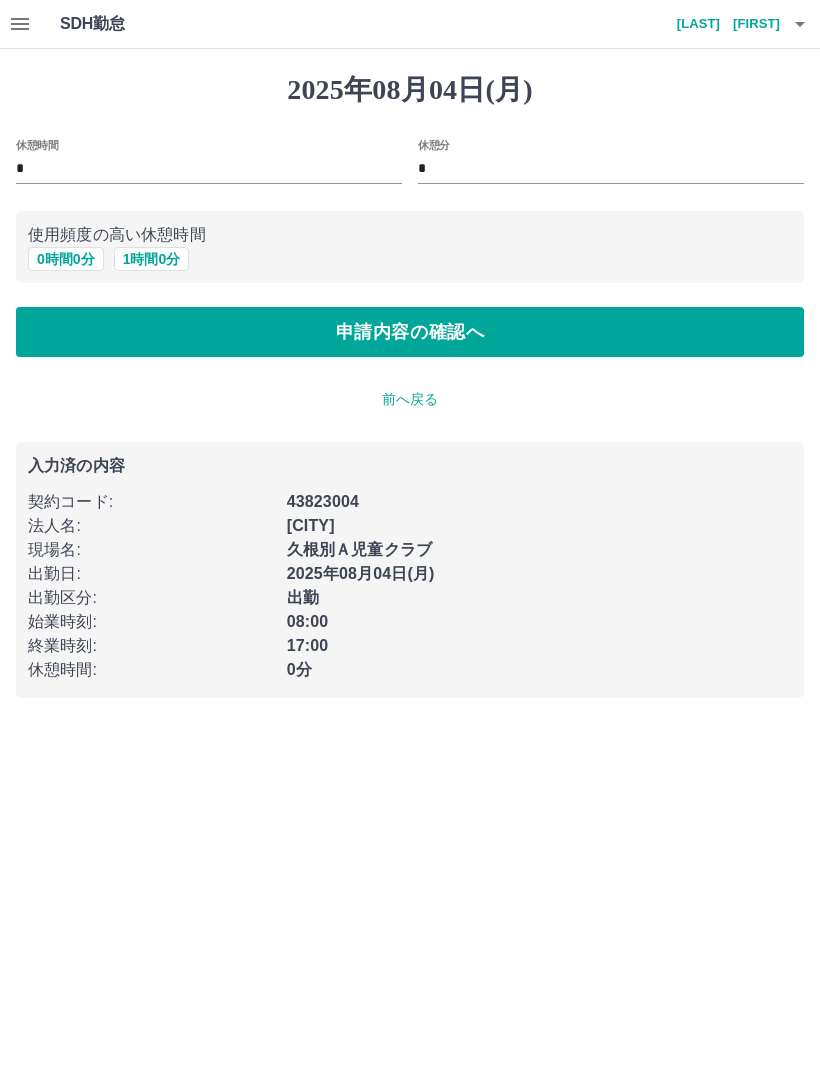 click on "1 時間 0 分" at bounding box center [152, 259] 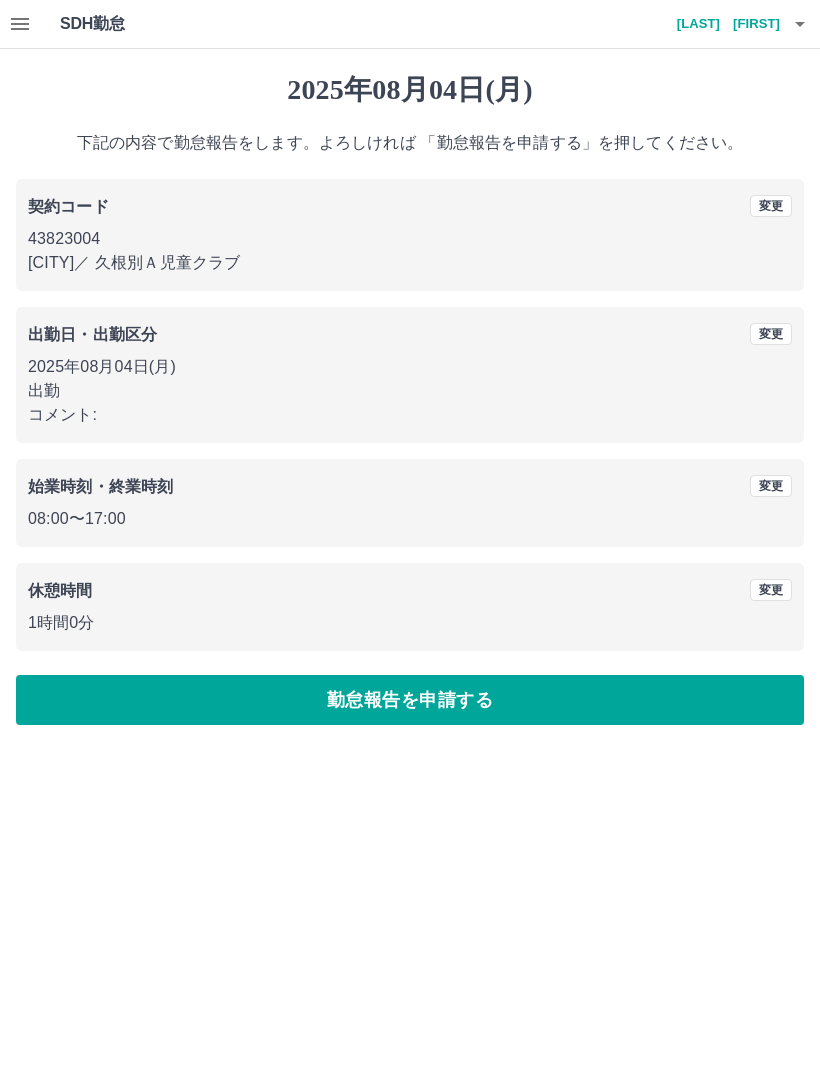 click on "勤怠報告を申請する" at bounding box center (410, 700) 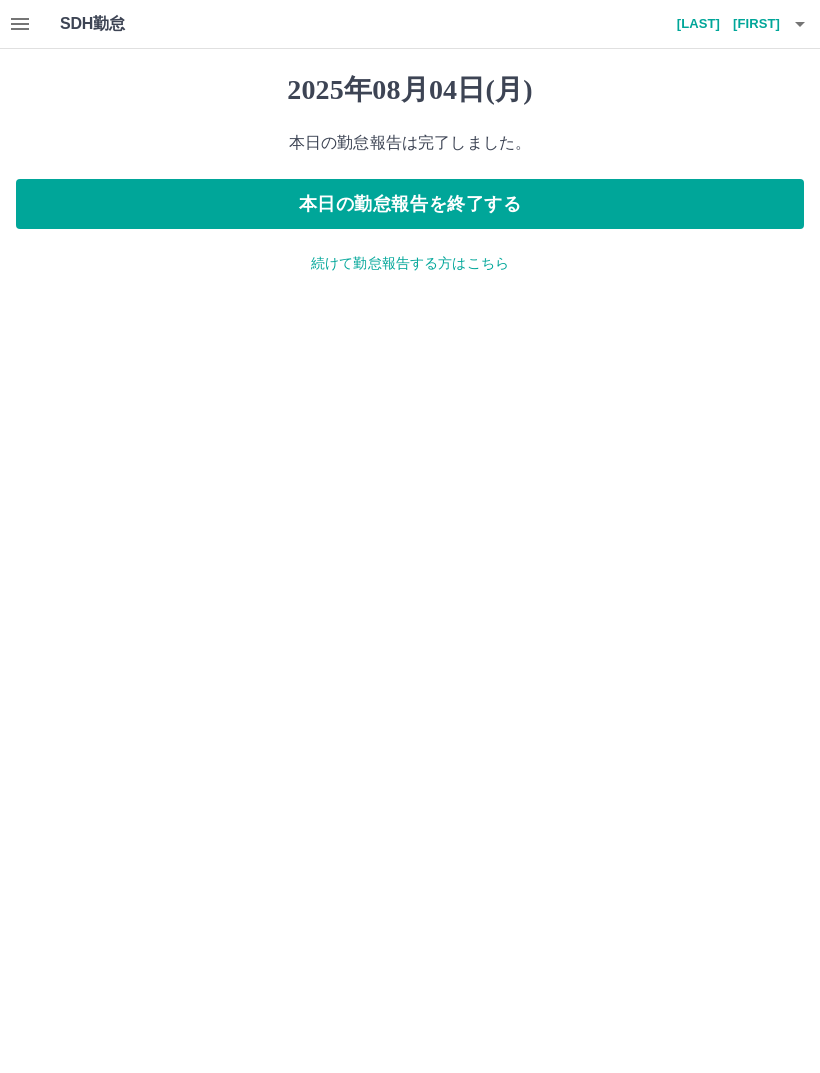 click on "本日の勤怠報告を終了する" at bounding box center [410, 204] 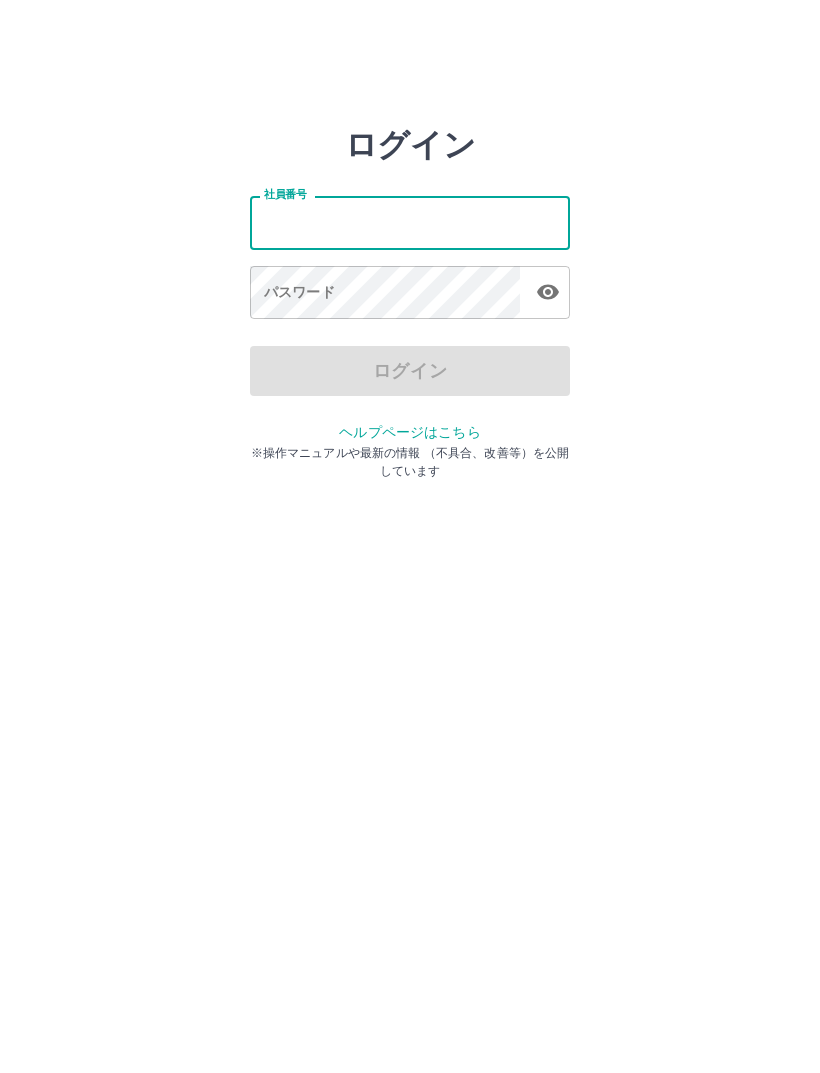 scroll, scrollTop: 0, scrollLeft: 0, axis: both 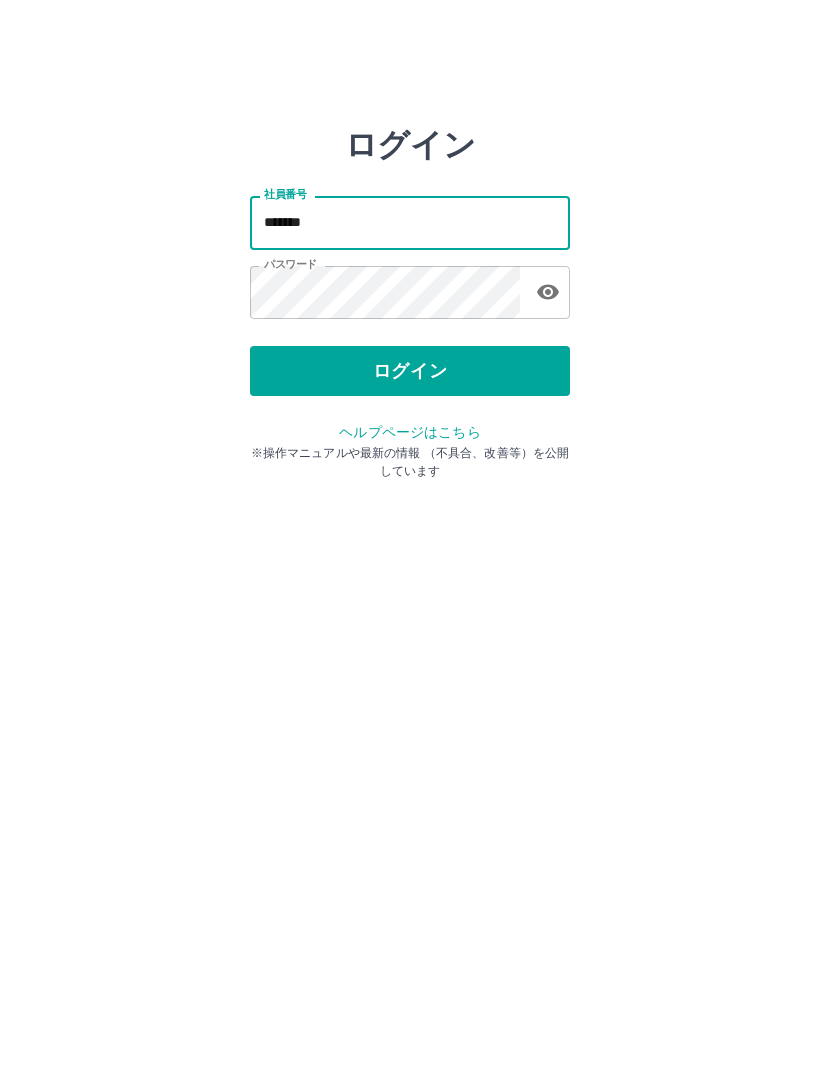 click on "ログイン" at bounding box center (410, 371) 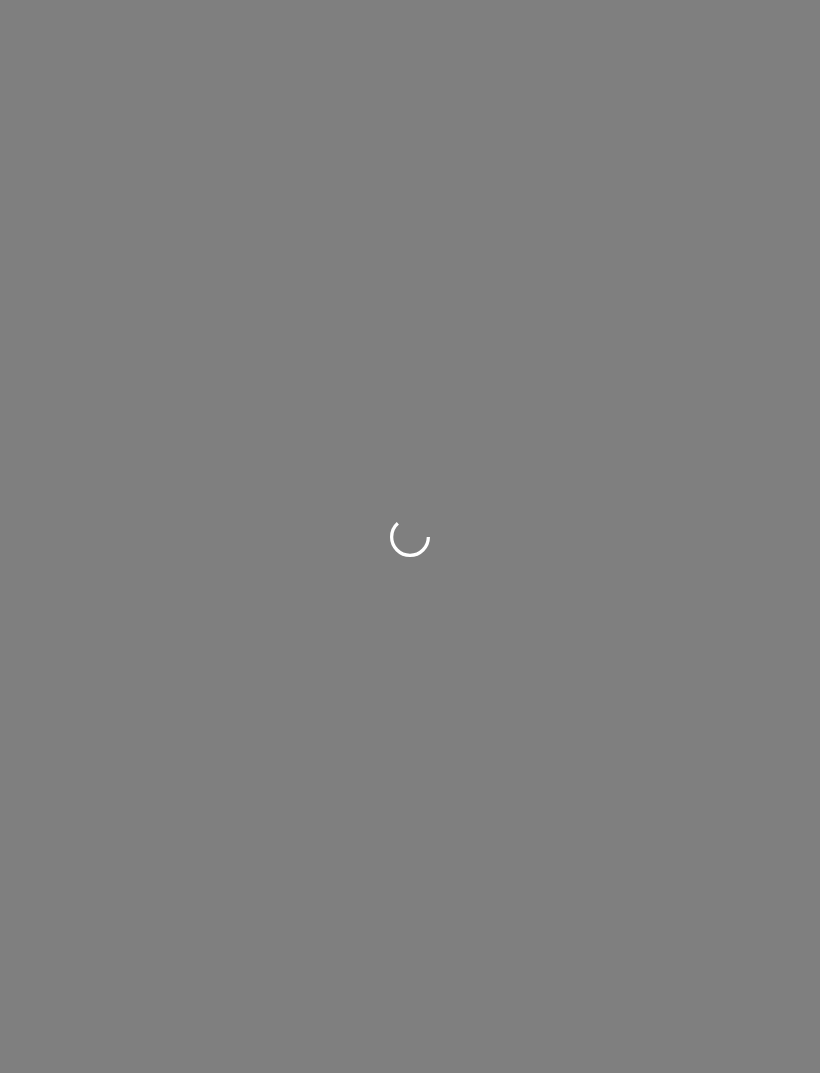 scroll, scrollTop: 0, scrollLeft: 0, axis: both 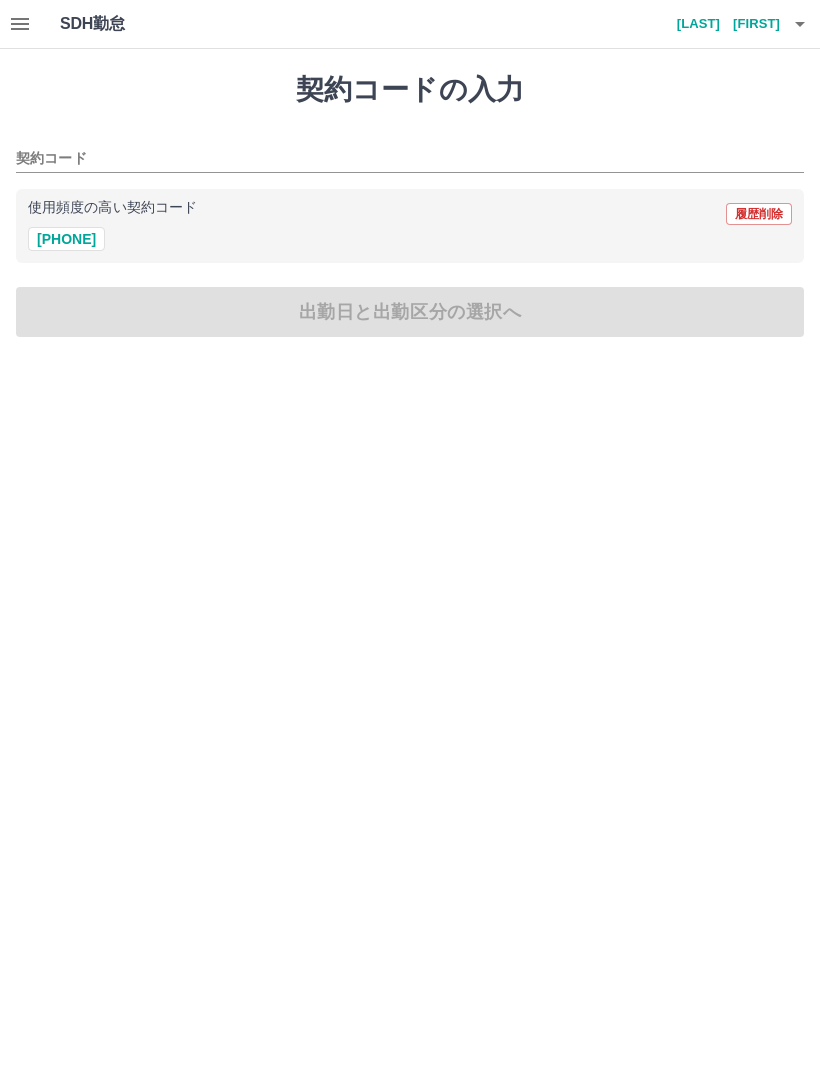 click on "契約コード" at bounding box center [410, 152] 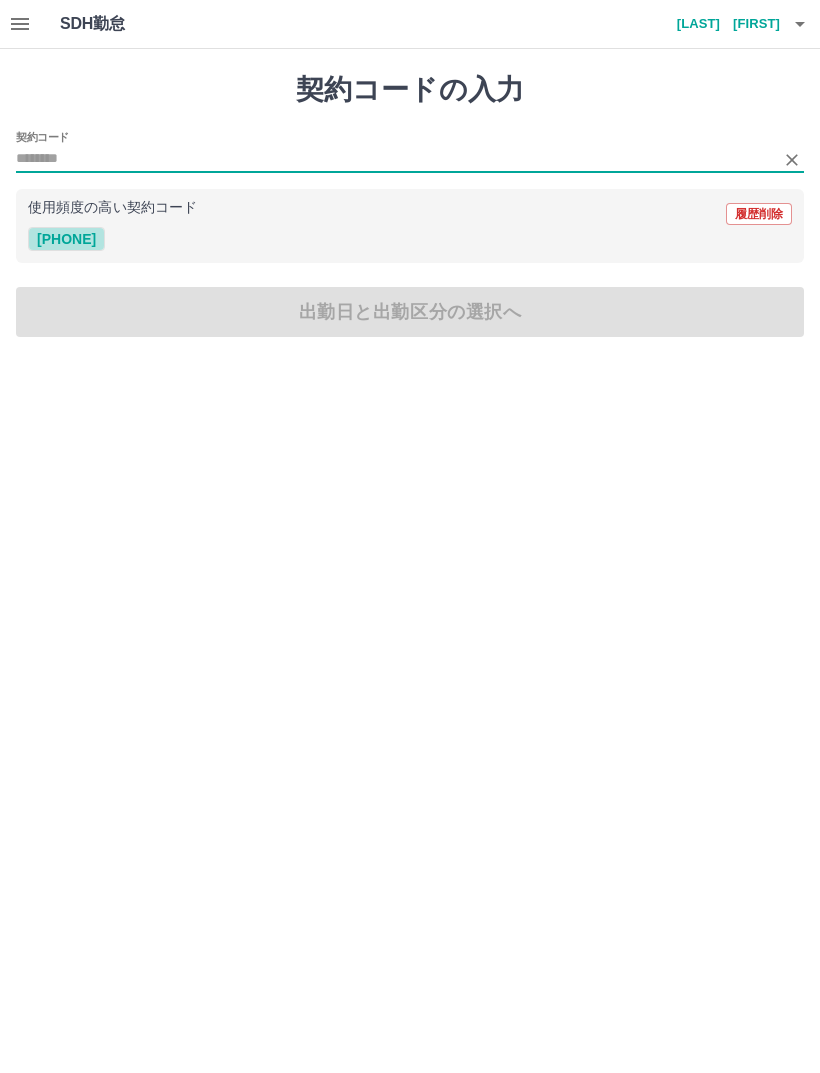 click on "43823004" at bounding box center [66, 239] 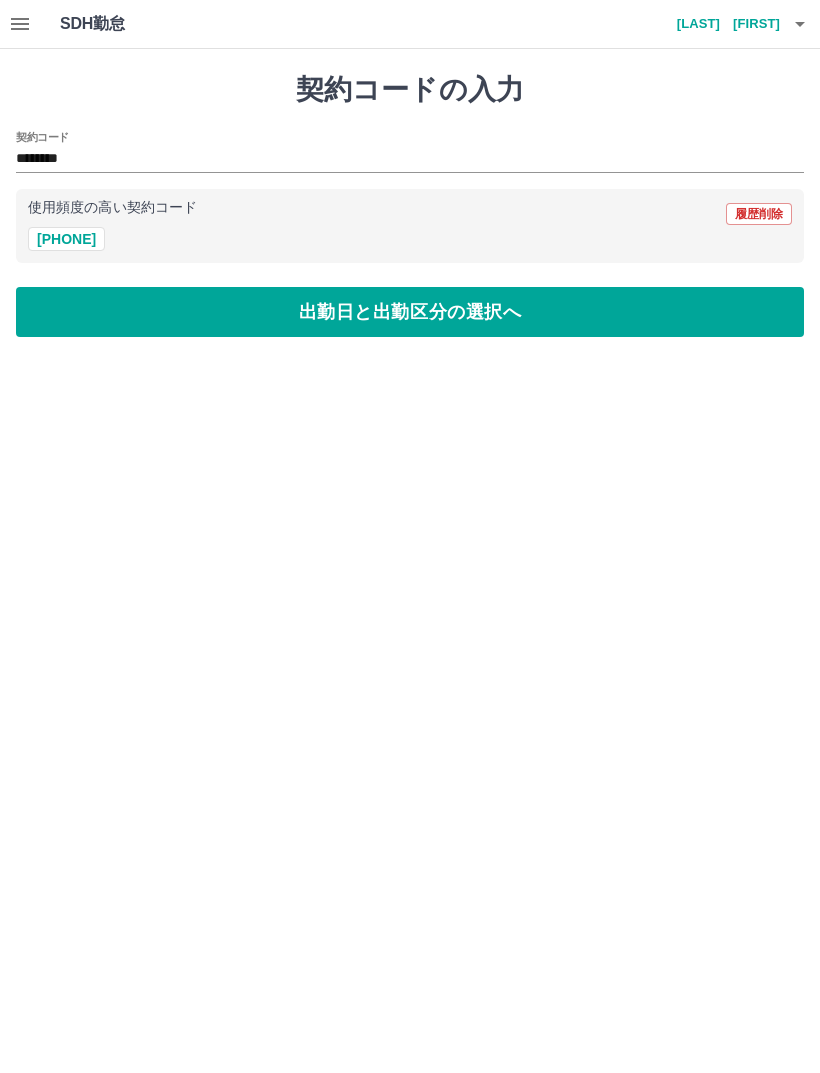 click on "出勤日と出勤区分の選択へ" at bounding box center [410, 312] 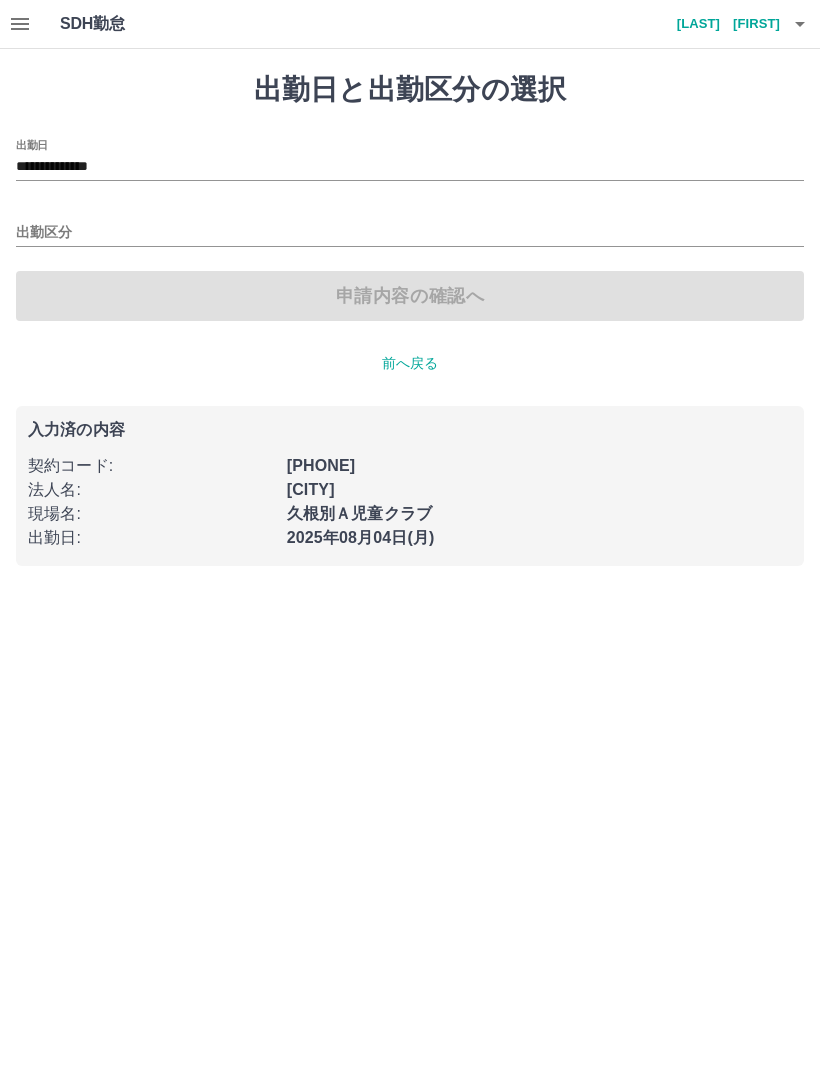 click on "出勤区分" at bounding box center [410, 233] 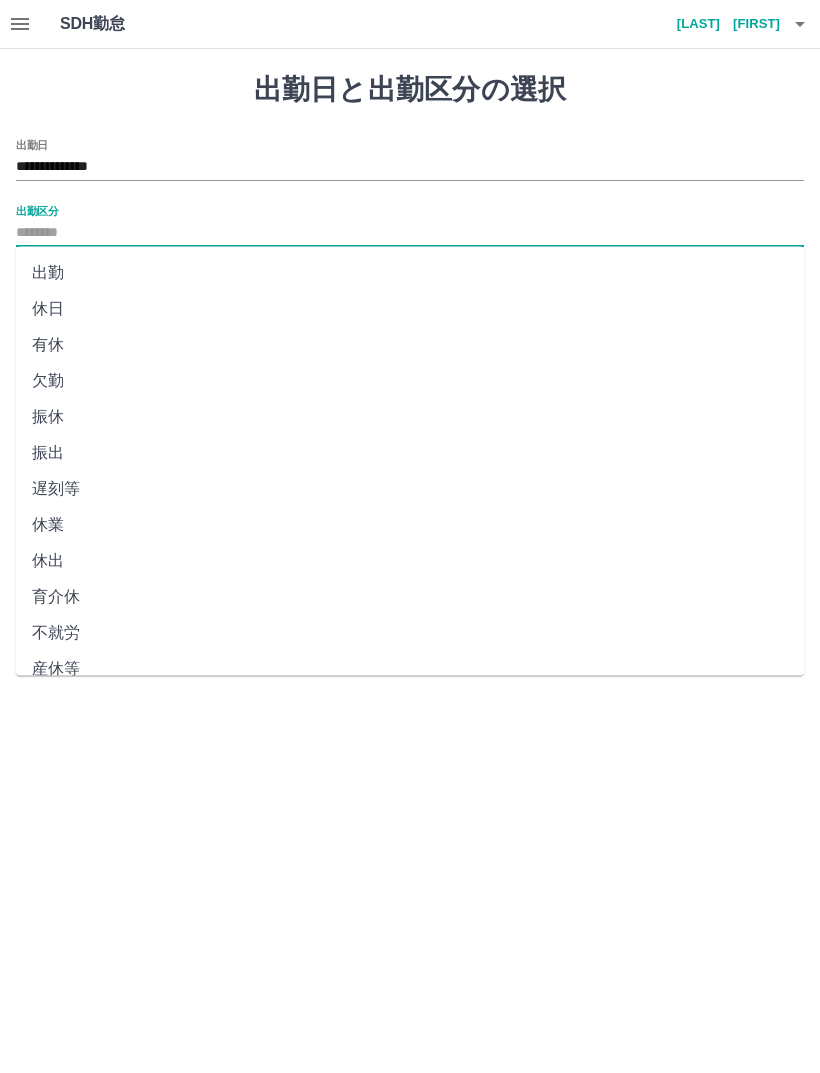 click on "休日" at bounding box center [410, 309] 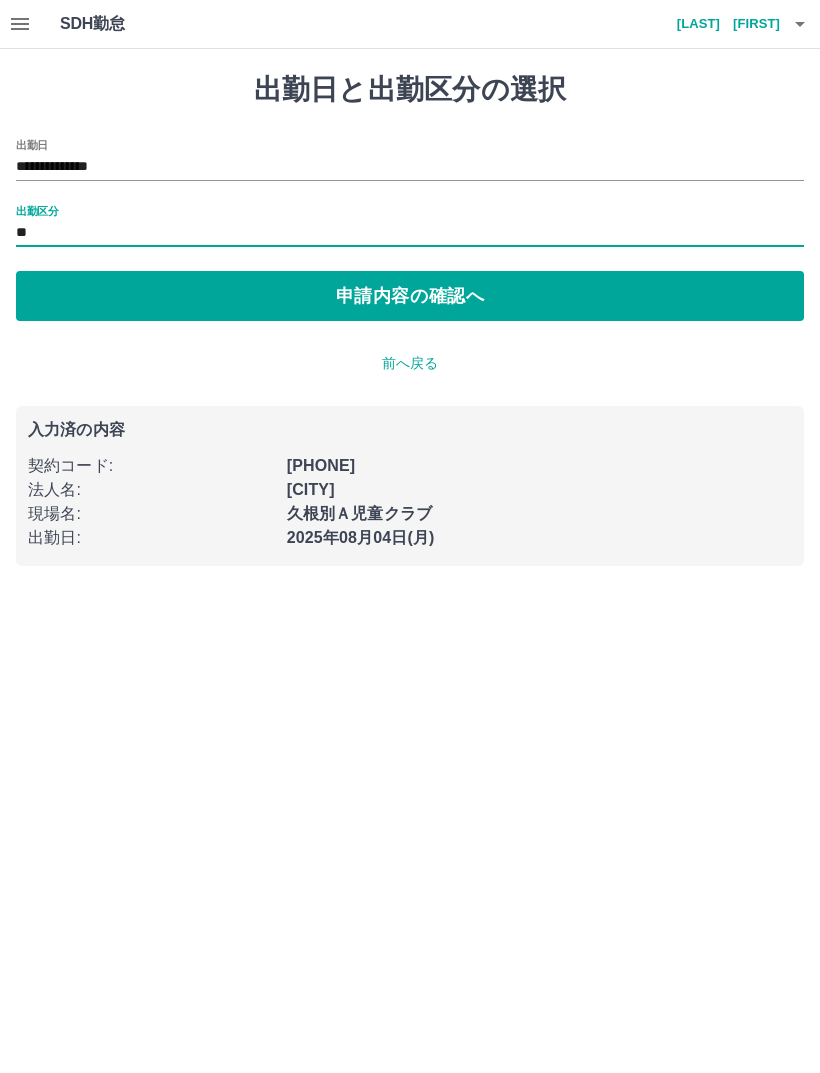 click on "申請内容の確認へ" at bounding box center [410, 296] 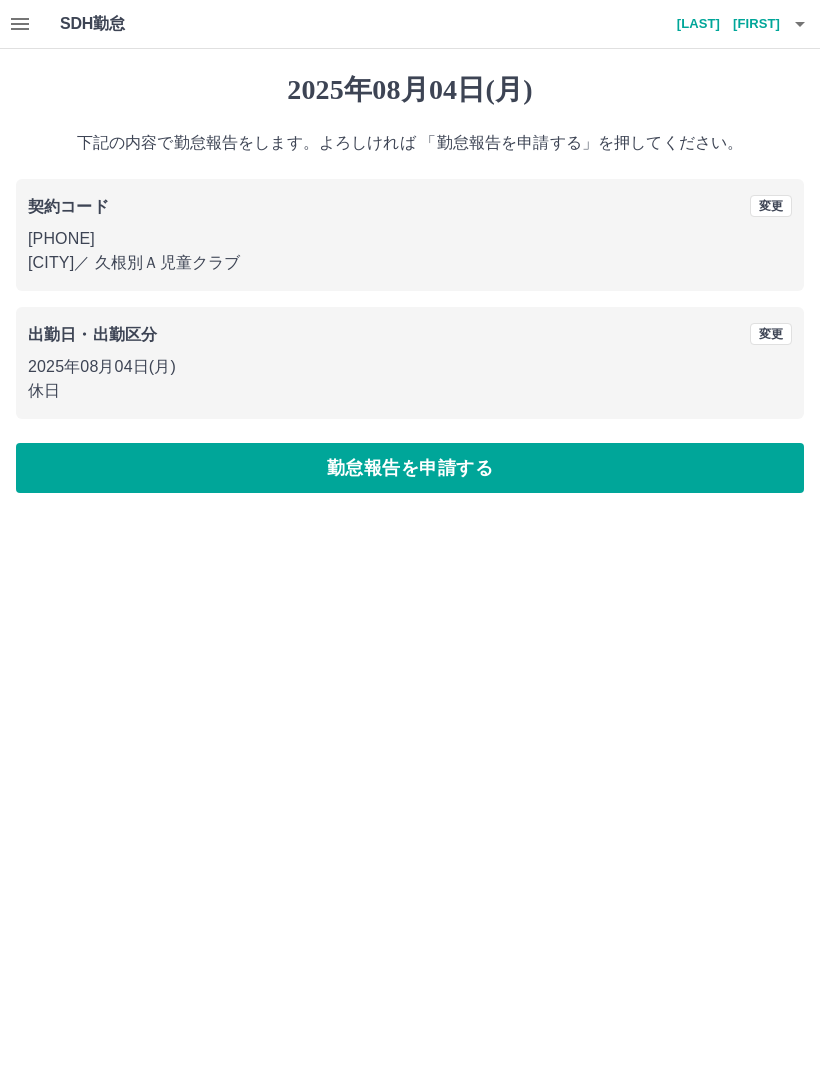 click on "出勤日・出勤区分 変更 2025年08月04日(月) 休日" at bounding box center (410, 363) 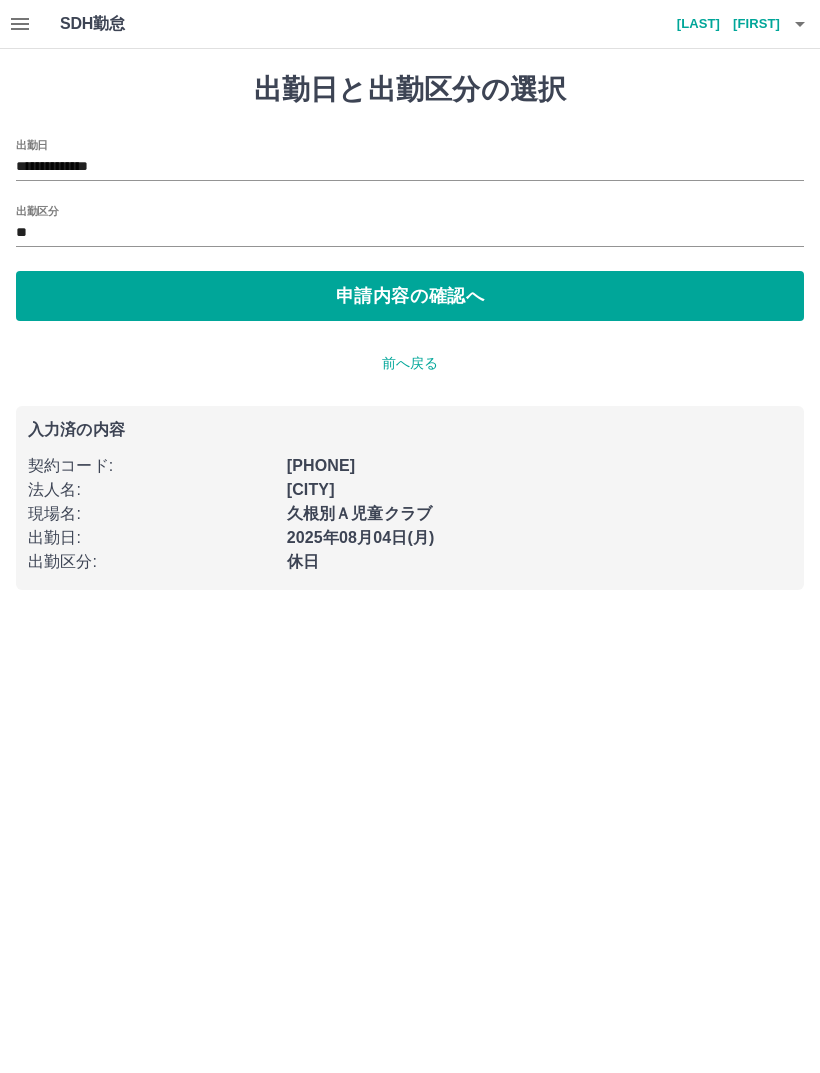 click on "**********" at bounding box center [410, 167] 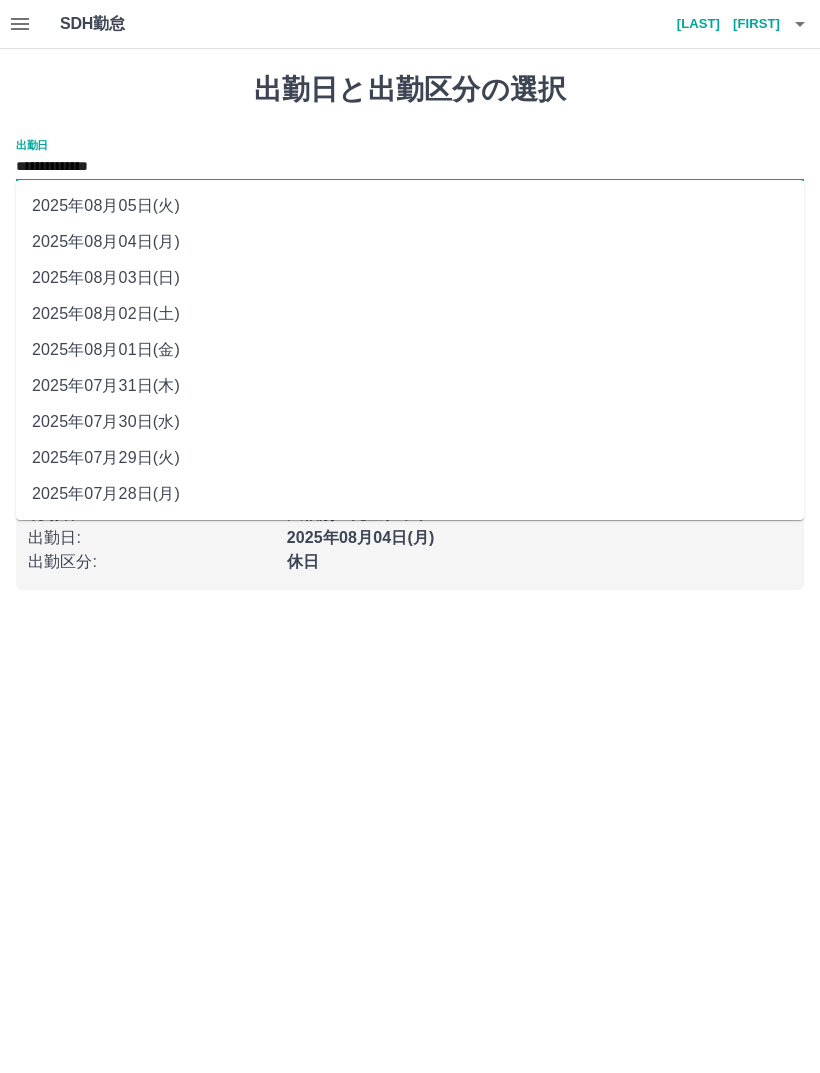 click on "2025年08月03日(日)" at bounding box center [410, 278] 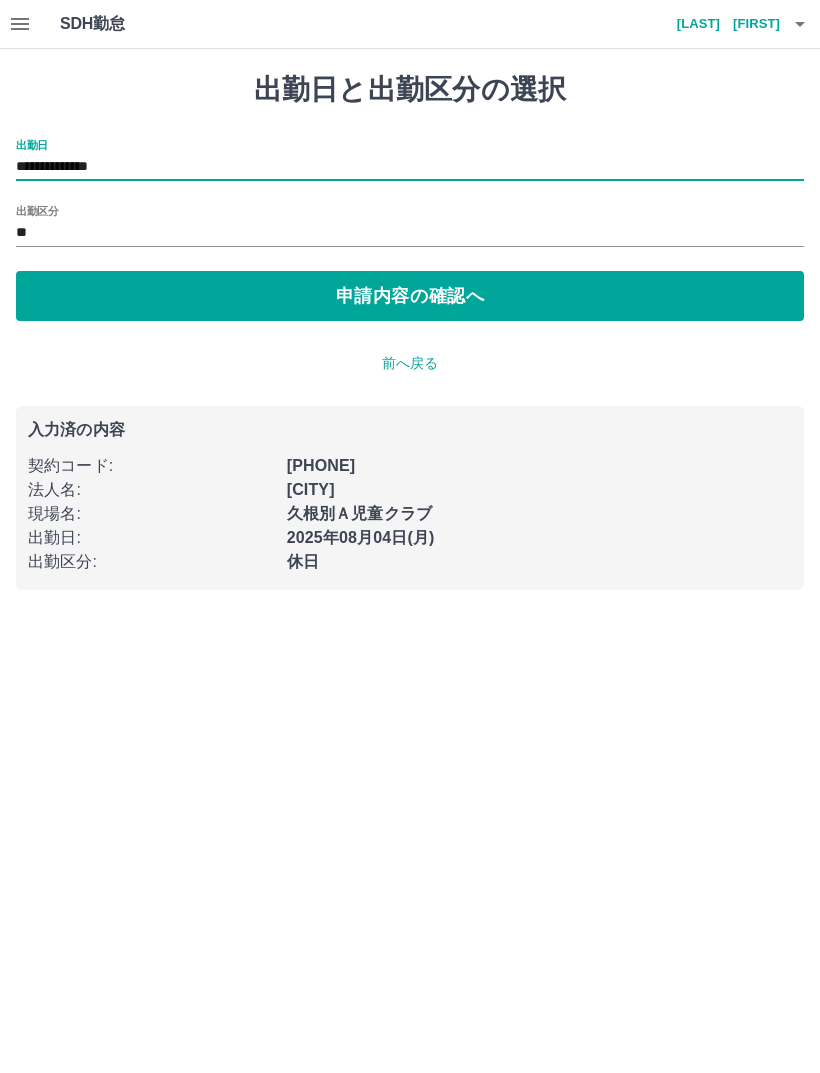 click on "申請内容の確認へ" at bounding box center (410, 296) 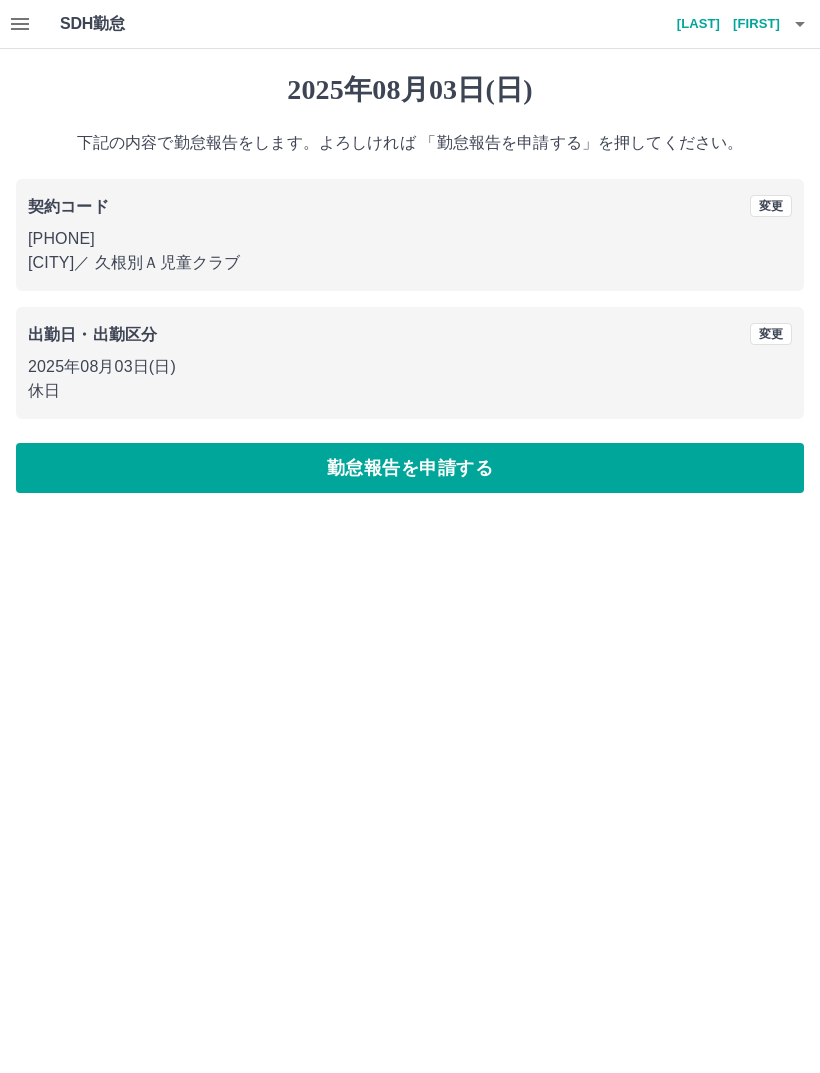 click on "勤怠報告を申請する" at bounding box center [410, 468] 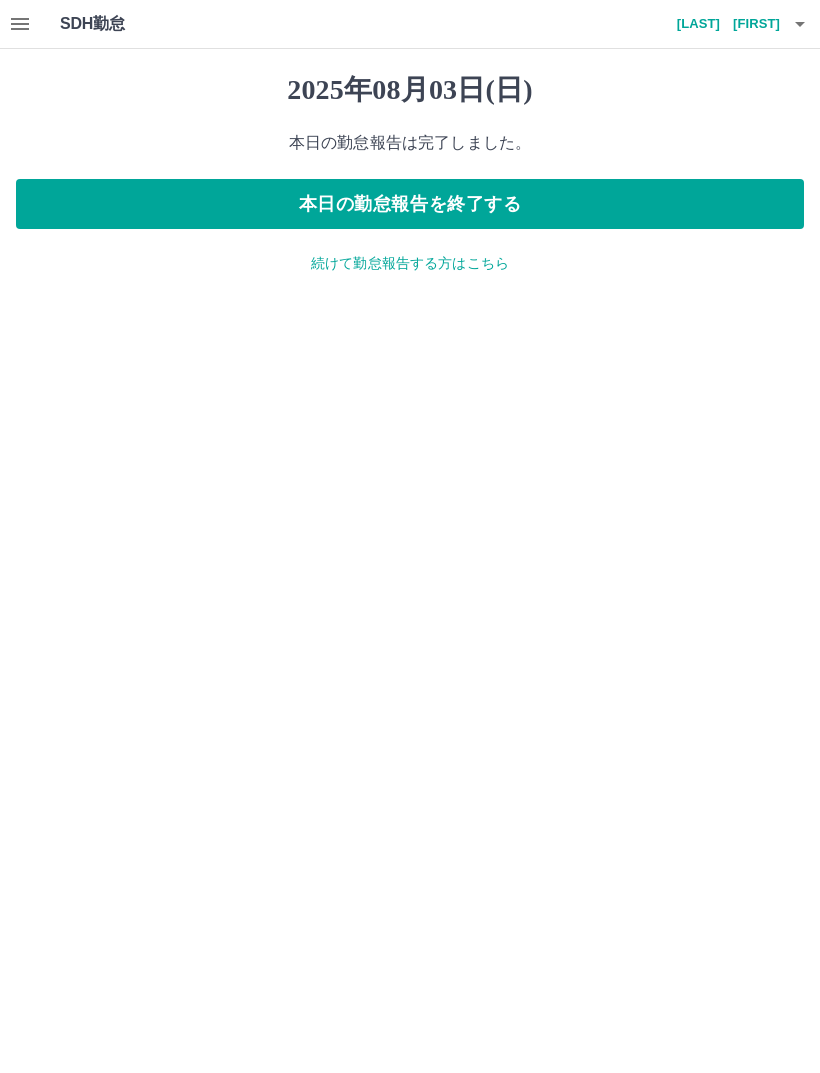 click on "本日の勤怠報告を終了する" at bounding box center (410, 204) 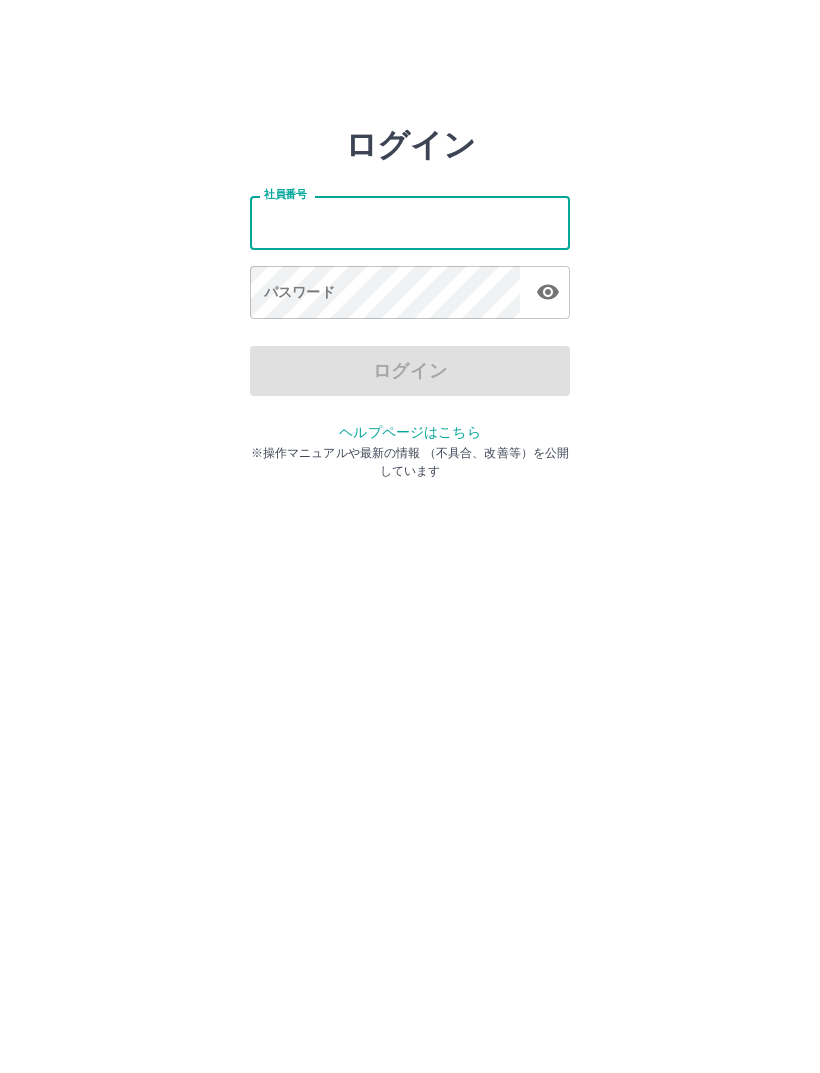 scroll, scrollTop: 0, scrollLeft: 0, axis: both 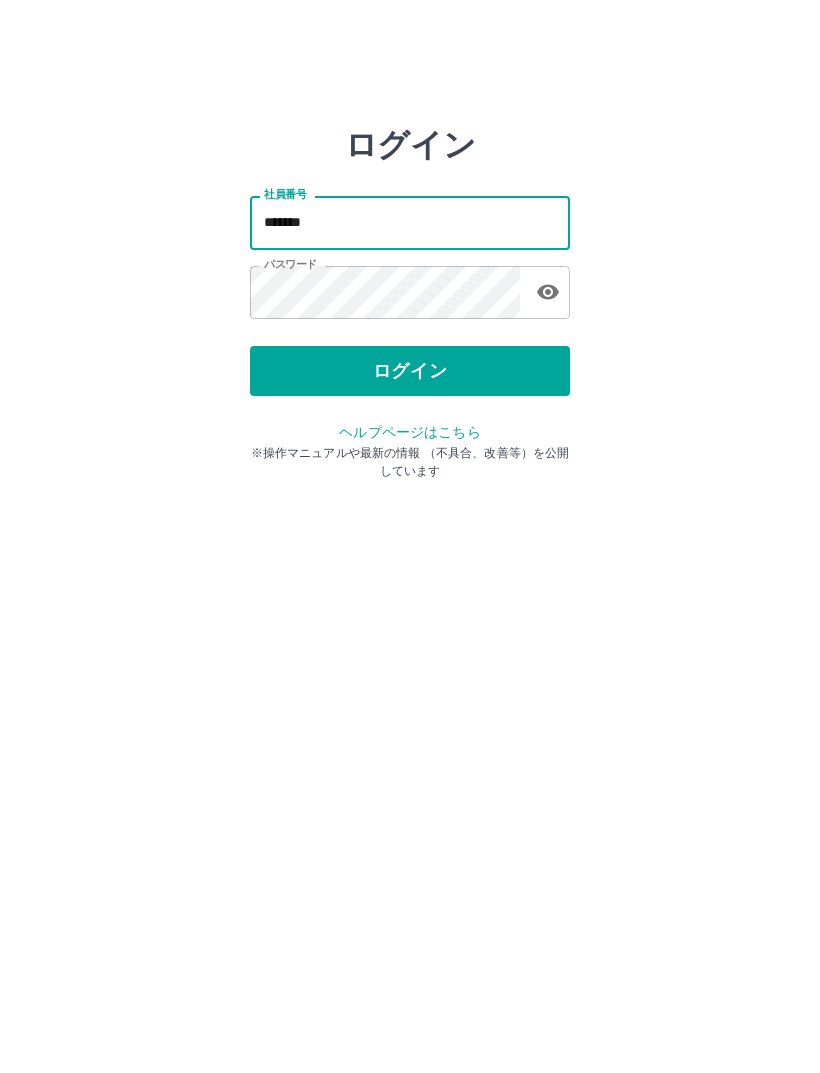 click on "ログイン" at bounding box center [410, 371] 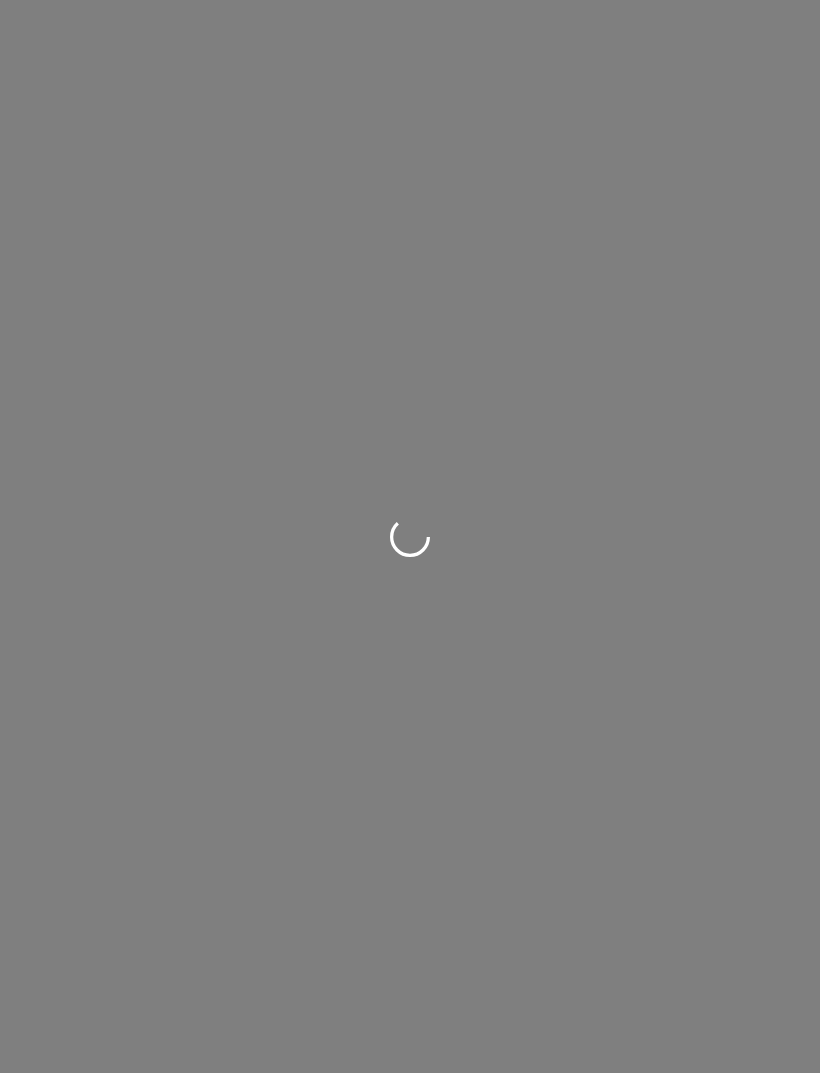 scroll, scrollTop: 0, scrollLeft: 0, axis: both 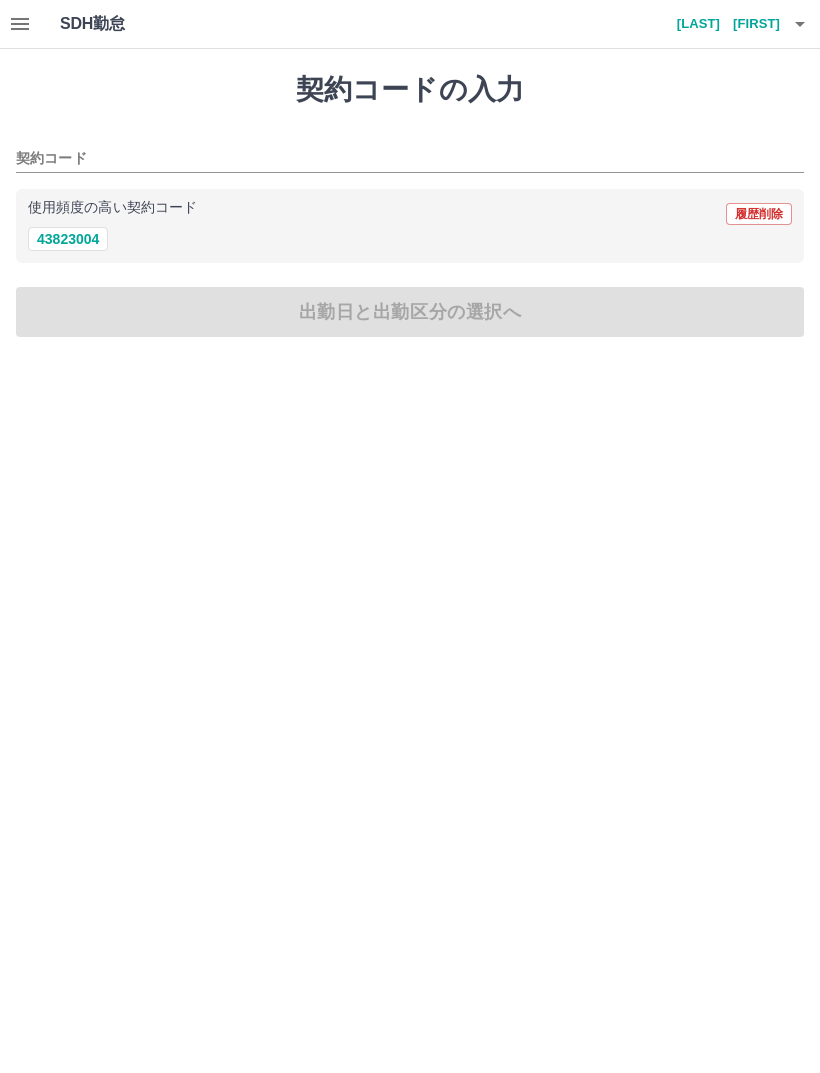 click on "契約コード" at bounding box center (395, 159) 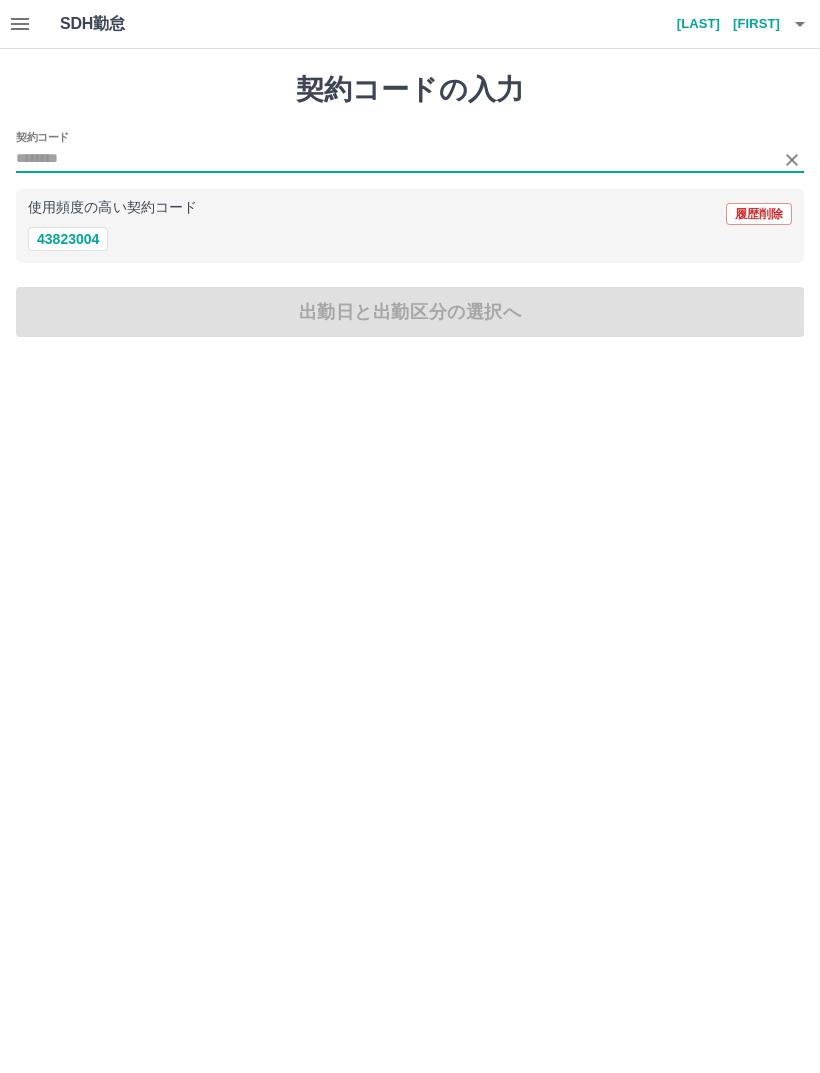 click on "43823004" at bounding box center [68, 239] 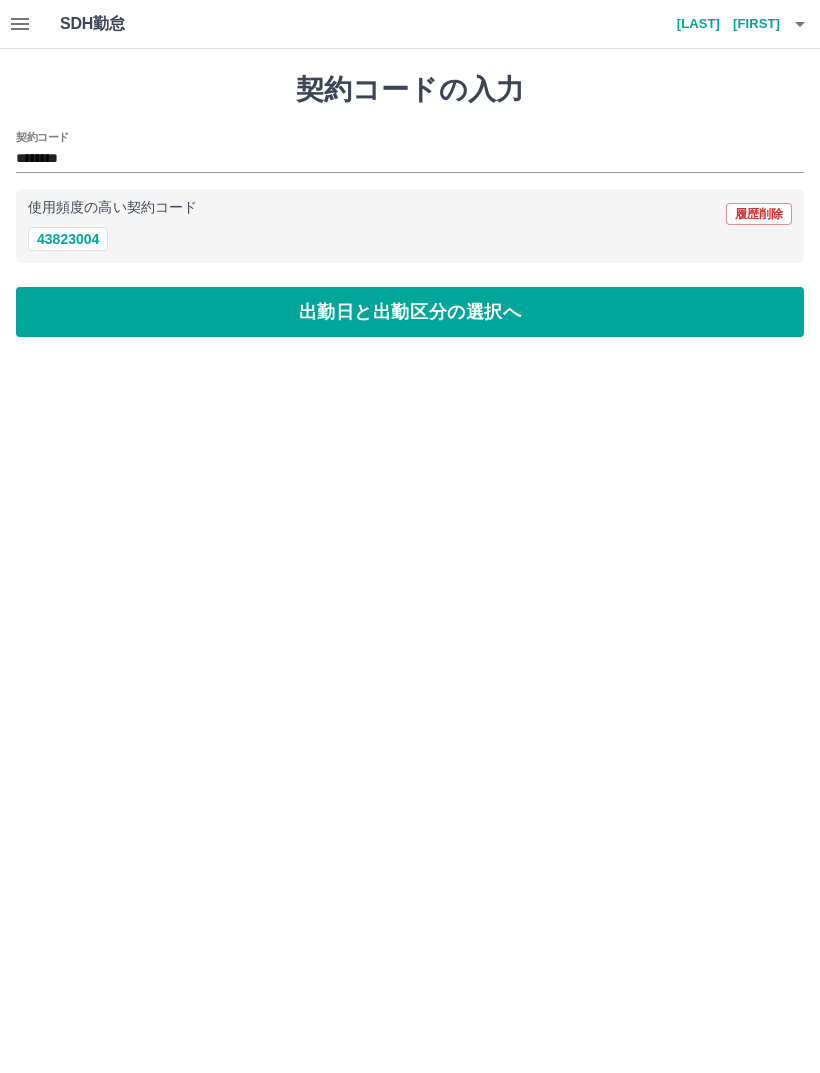 click on "出勤日と出勤区分の選択へ" at bounding box center (410, 312) 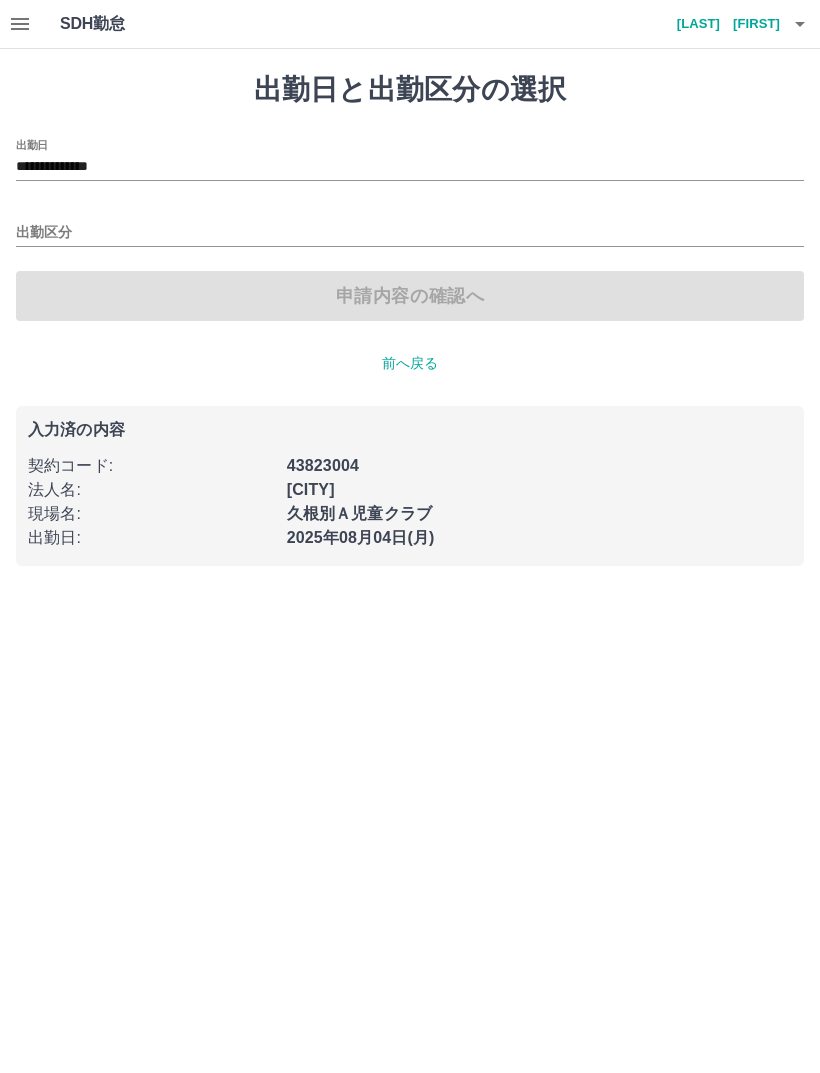 click on "出勤区分" at bounding box center (410, 233) 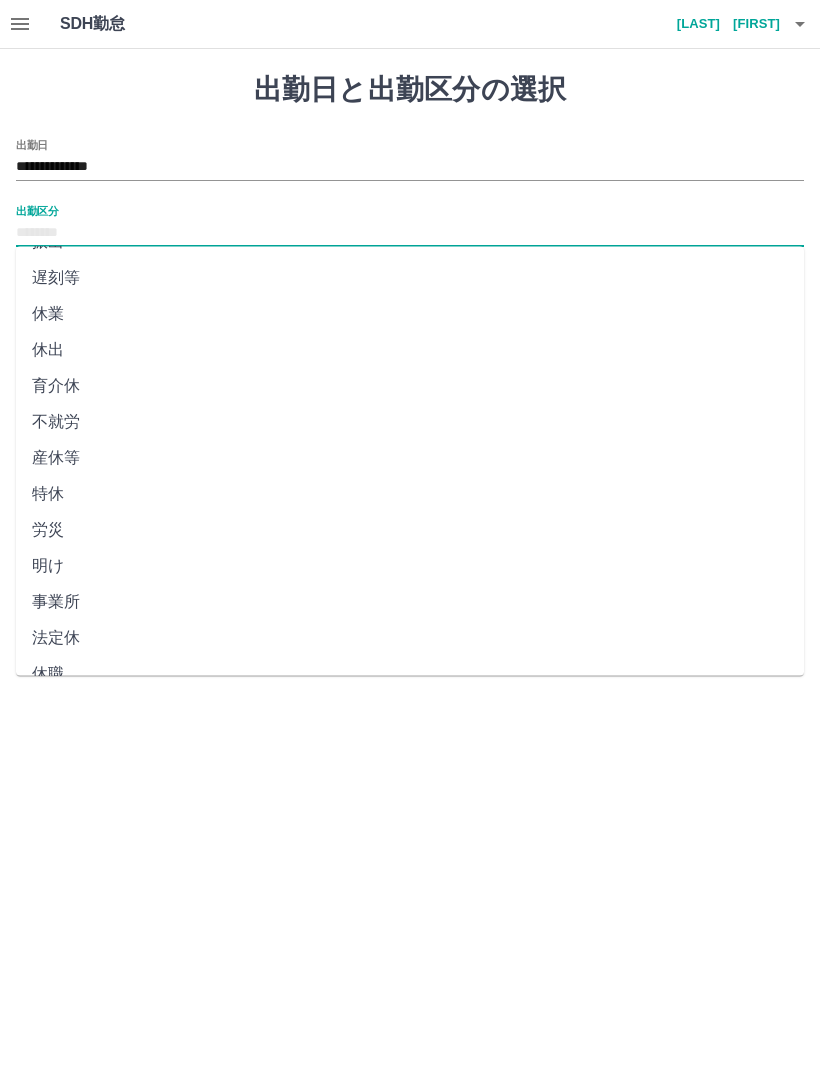 scroll, scrollTop: 209, scrollLeft: 0, axis: vertical 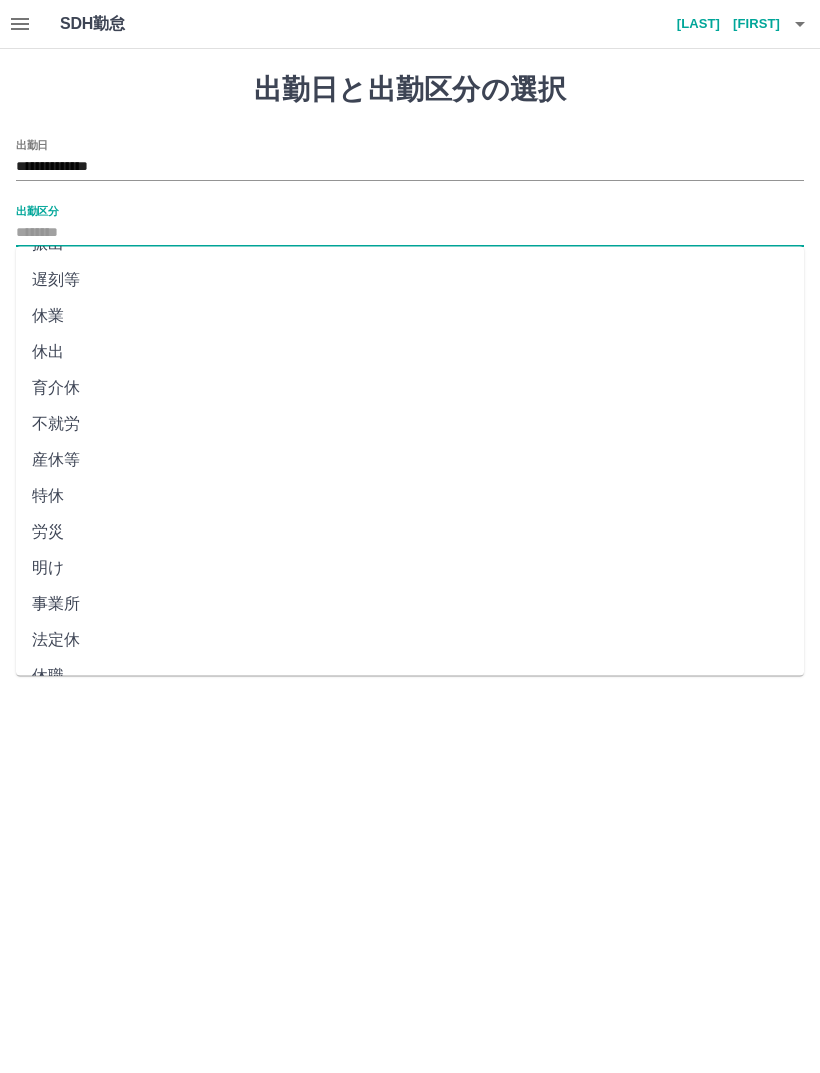 click on "法定休" at bounding box center [410, 640] 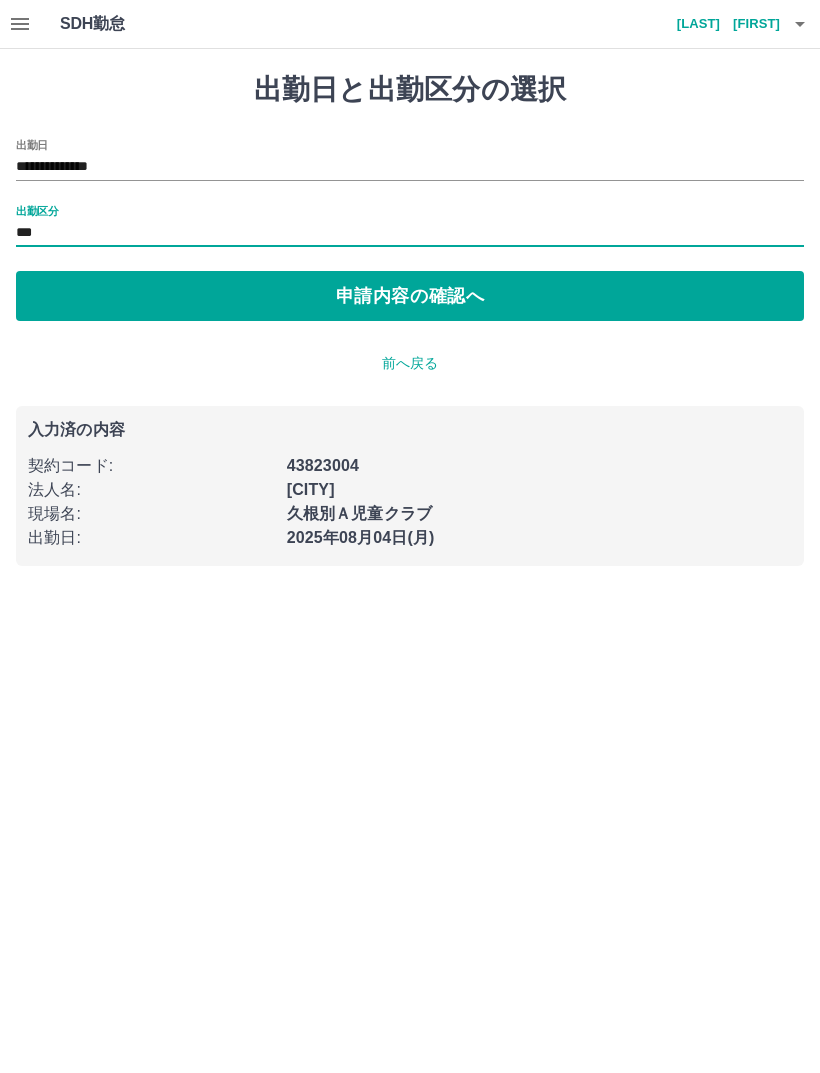 click on "***" at bounding box center (410, 233) 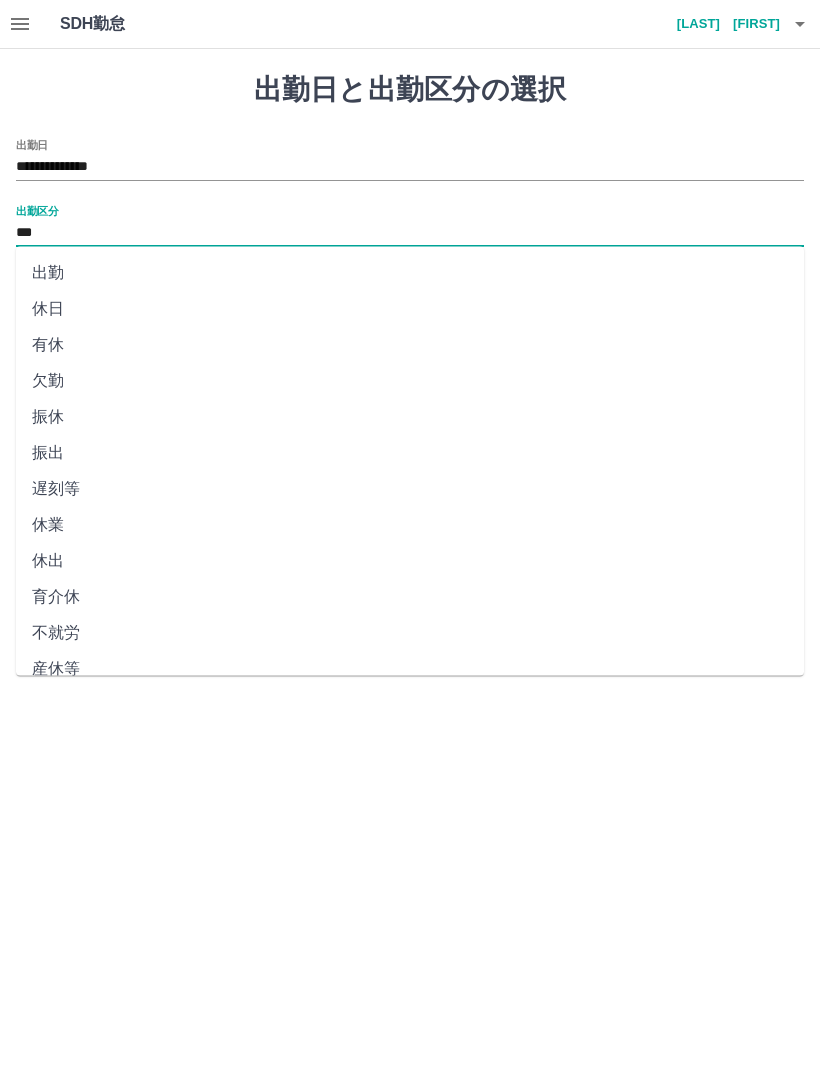 scroll, scrollTop: 165, scrollLeft: 0, axis: vertical 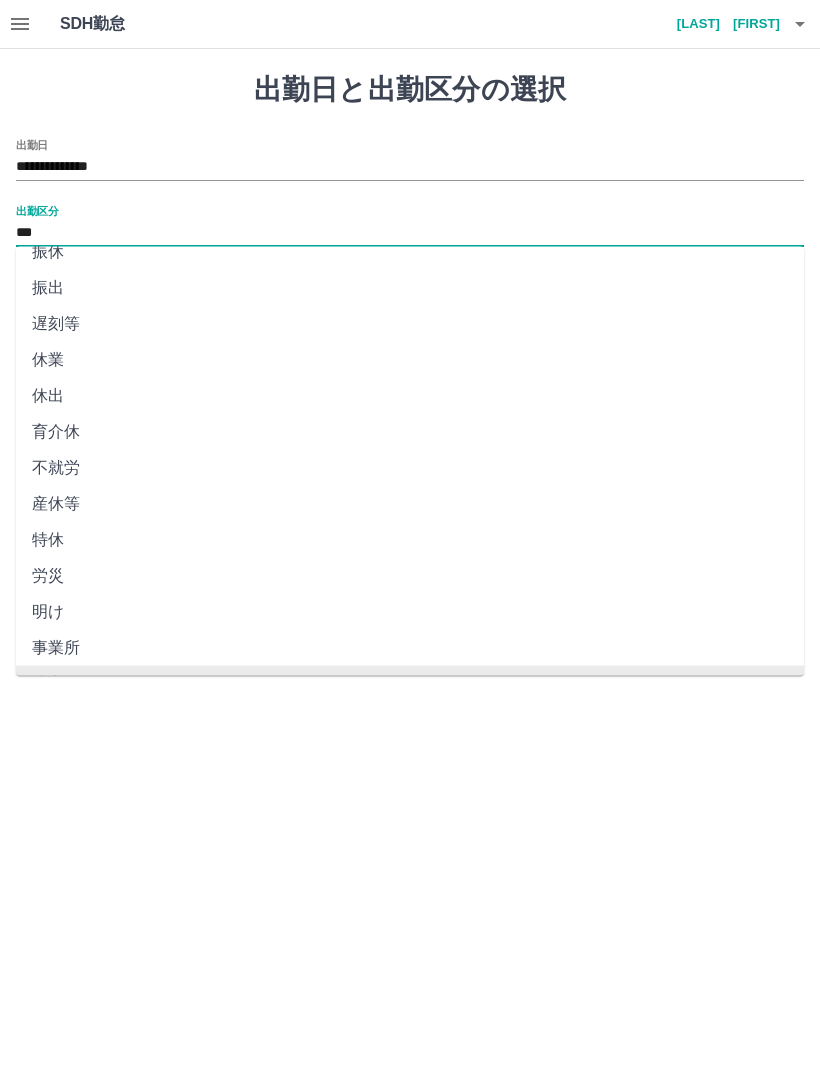 click on "***" at bounding box center (410, 233) 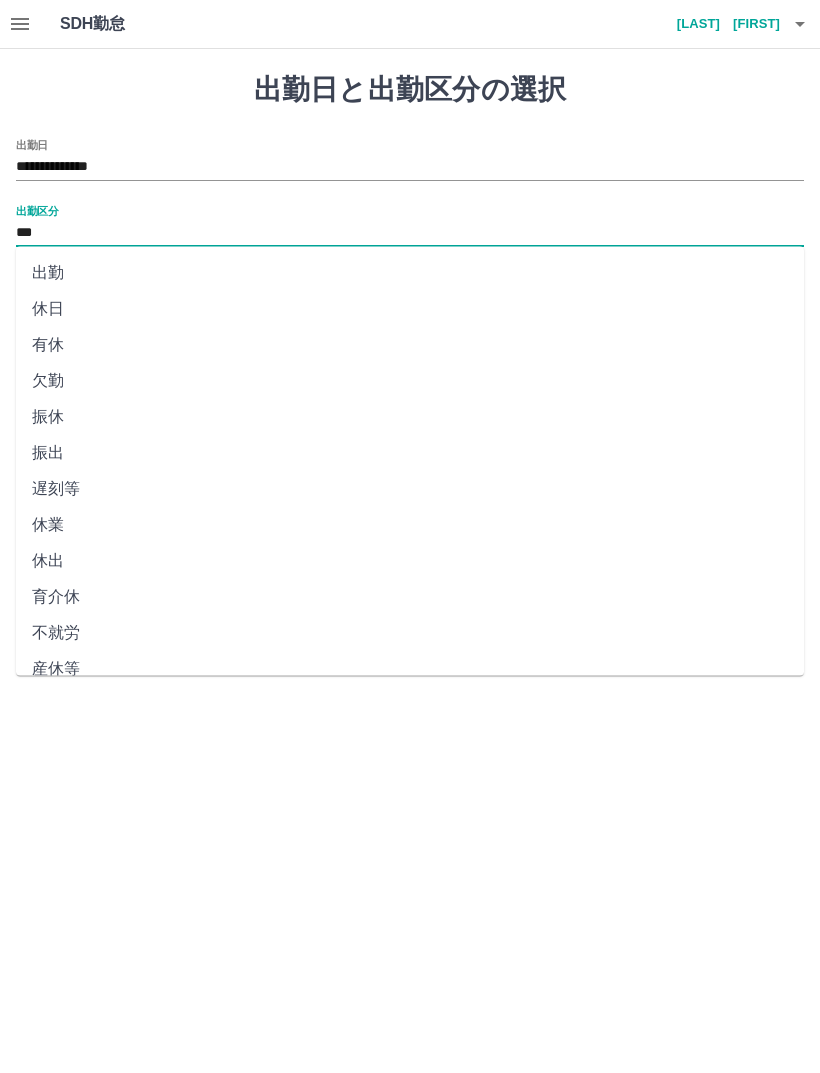scroll, scrollTop: 0, scrollLeft: 0, axis: both 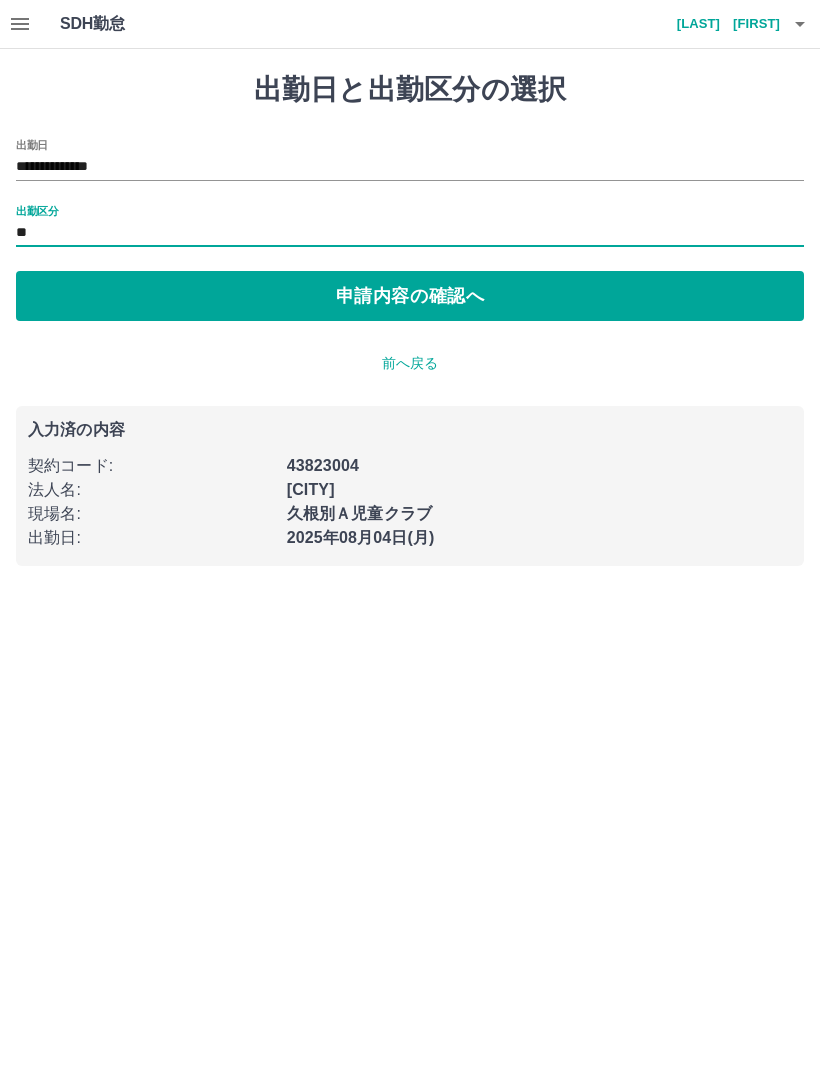 click on "**********" at bounding box center (410, 167) 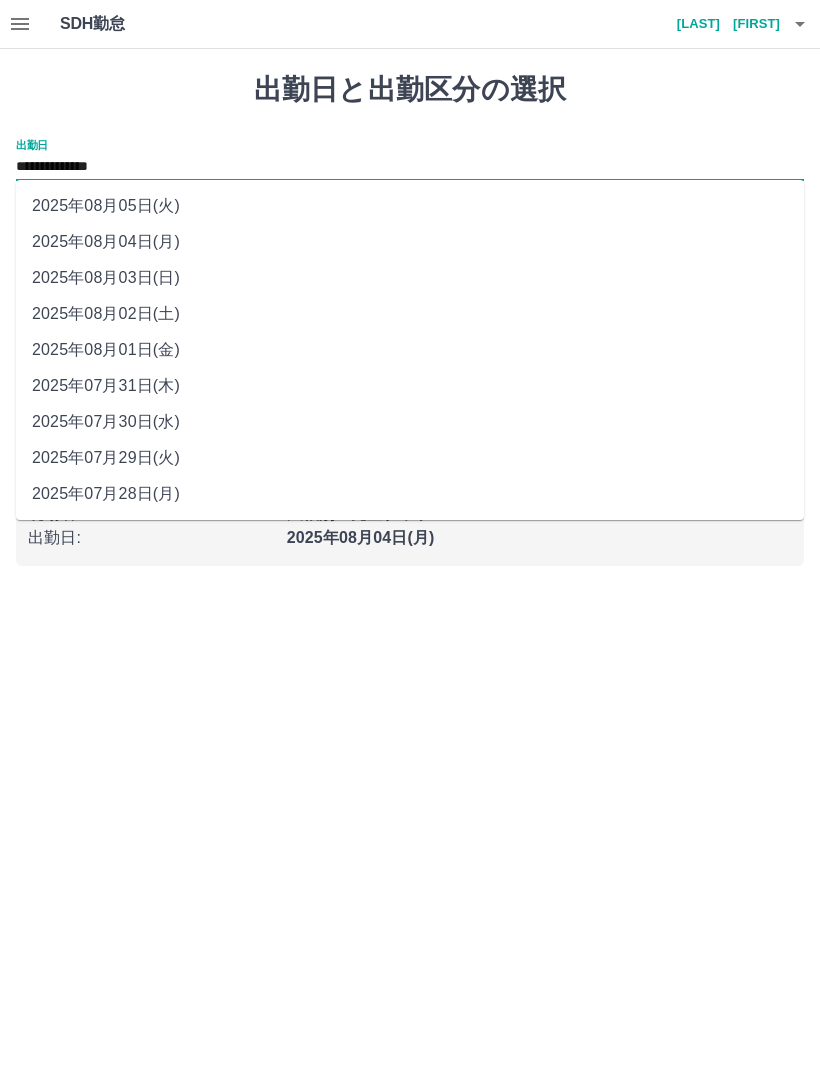 click on "2025年08月02日(土)" at bounding box center (410, 314) 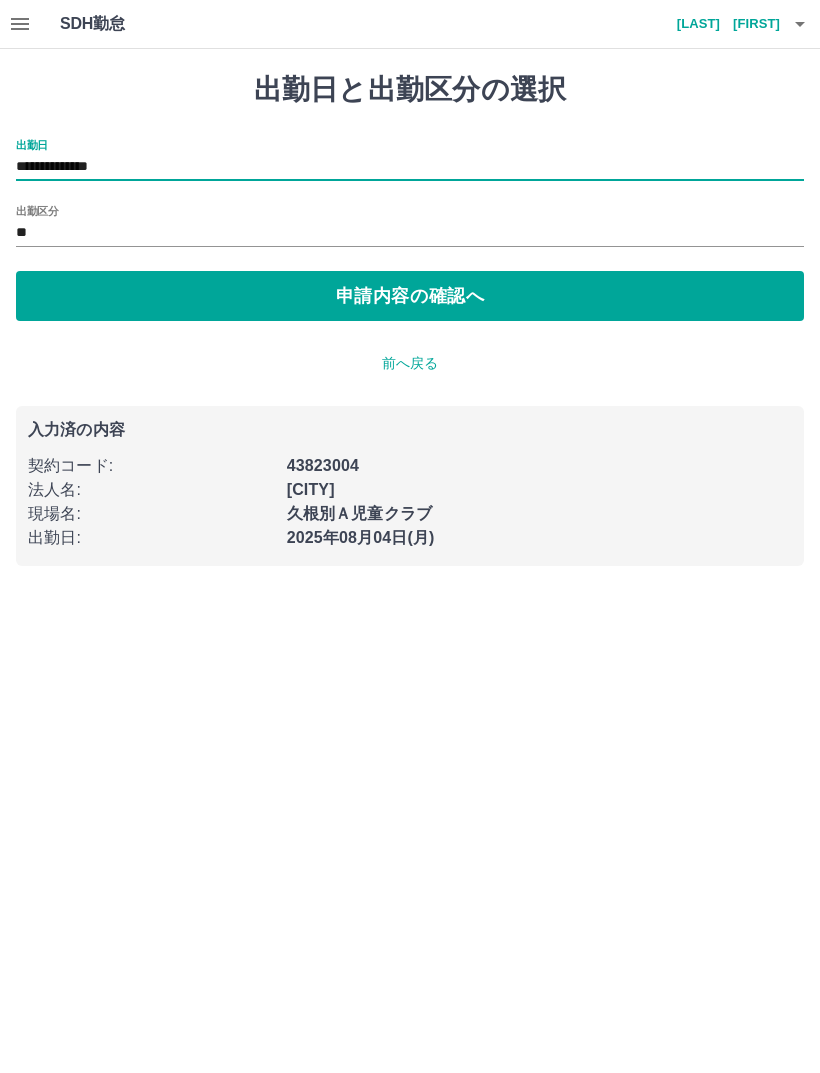 type on "**********" 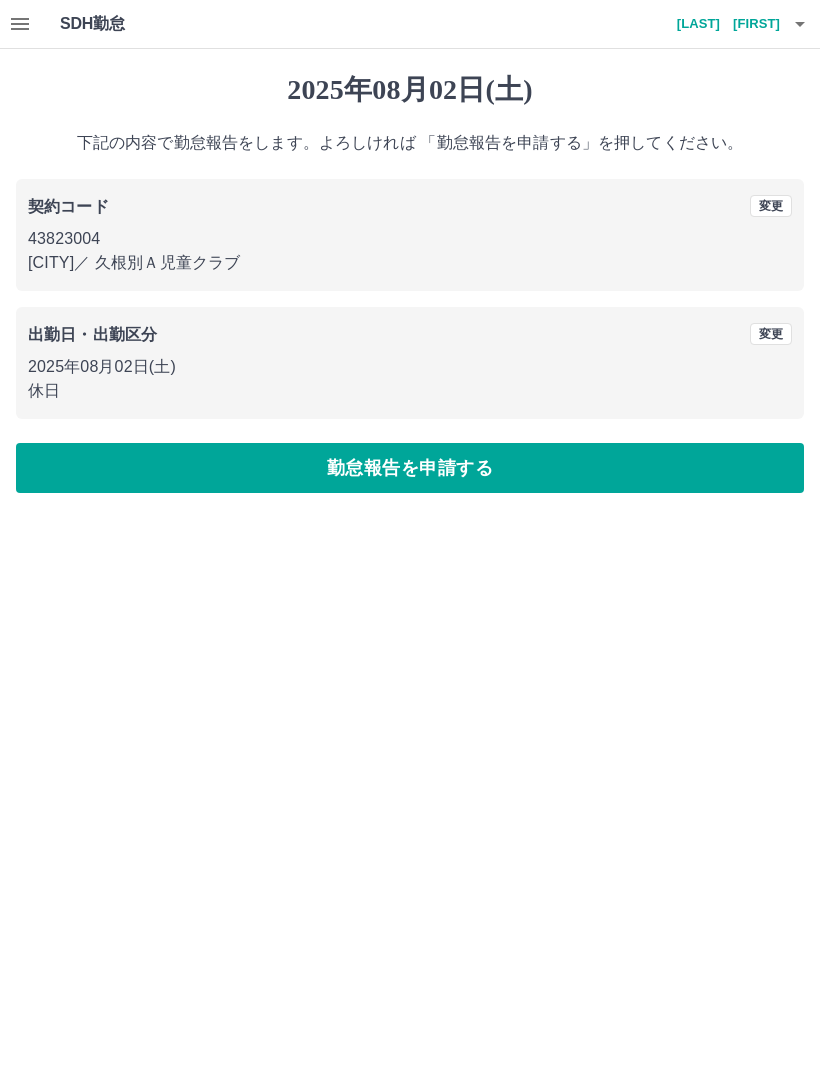click on "勤怠報告を申請する" at bounding box center (410, 468) 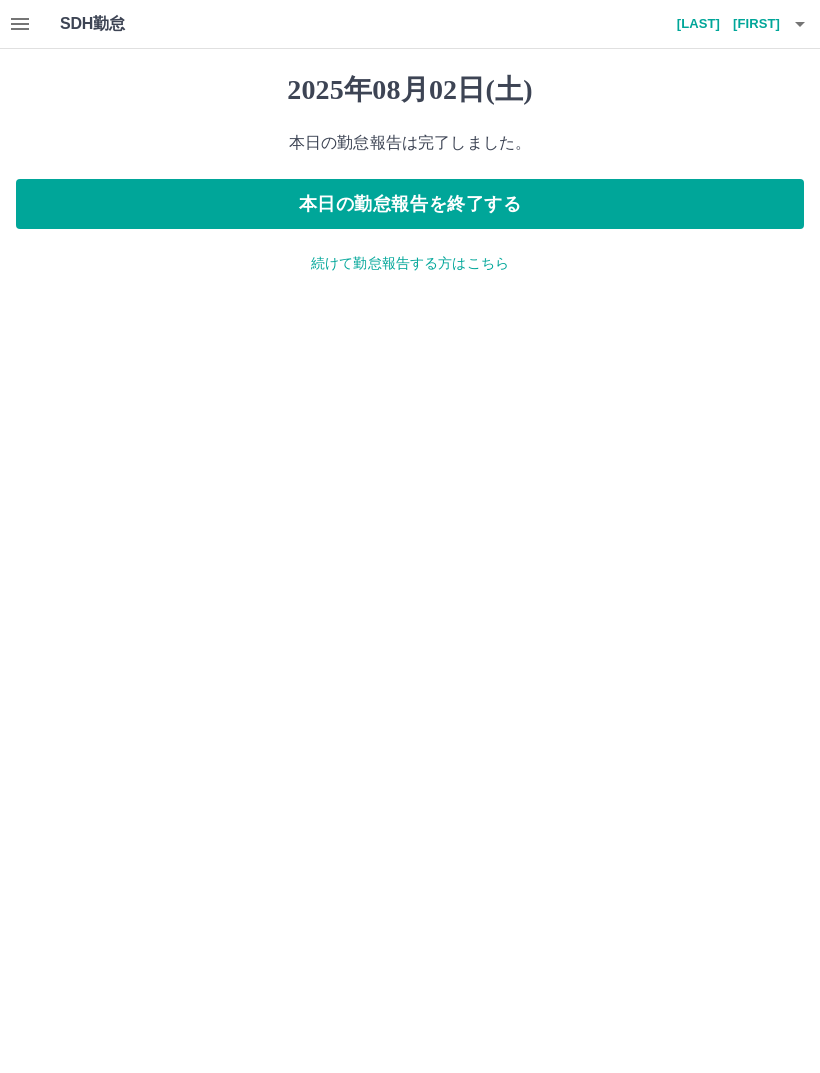 click on "本日の勤怠報告を終了する" at bounding box center [410, 204] 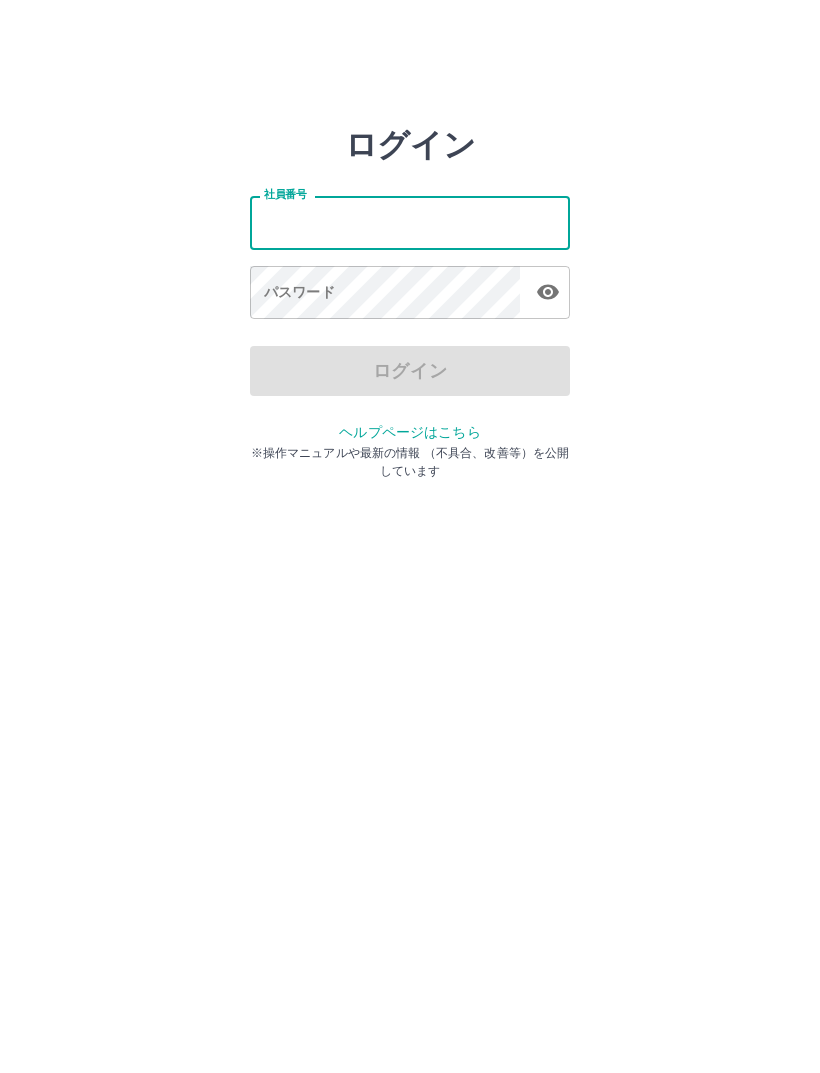 scroll, scrollTop: 0, scrollLeft: 0, axis: both 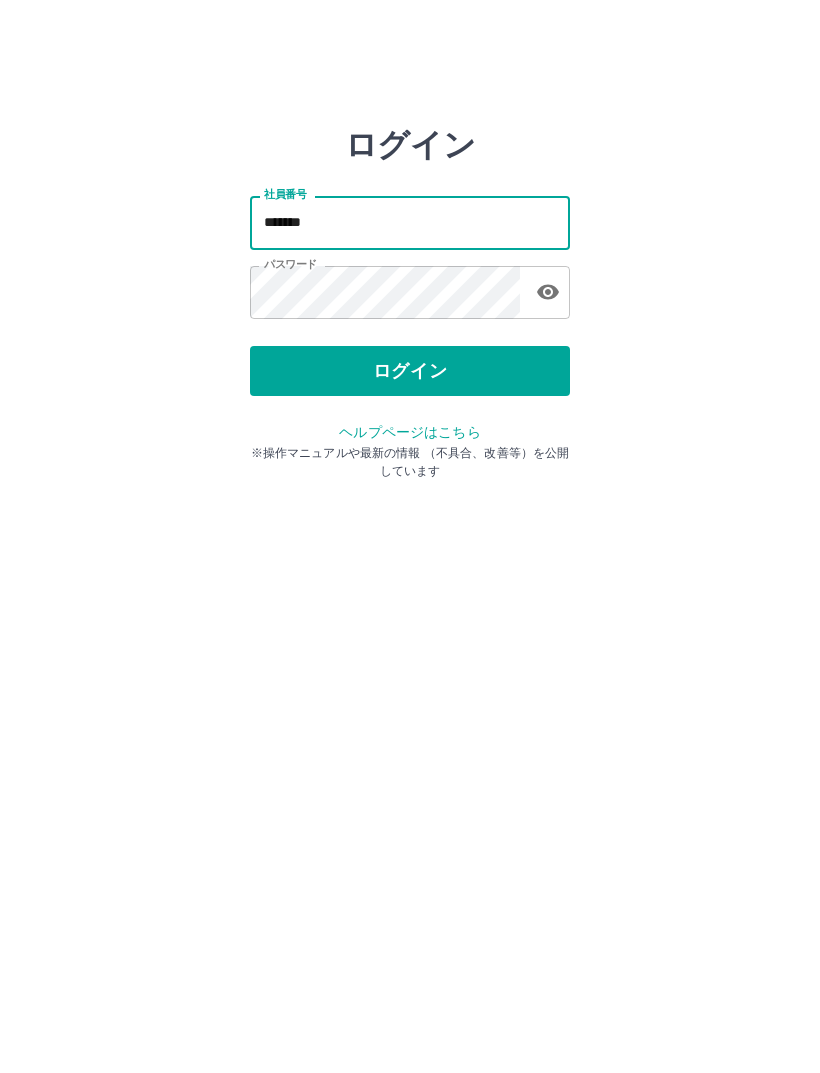 click on "ログイン" at bounding box center (410, 371) 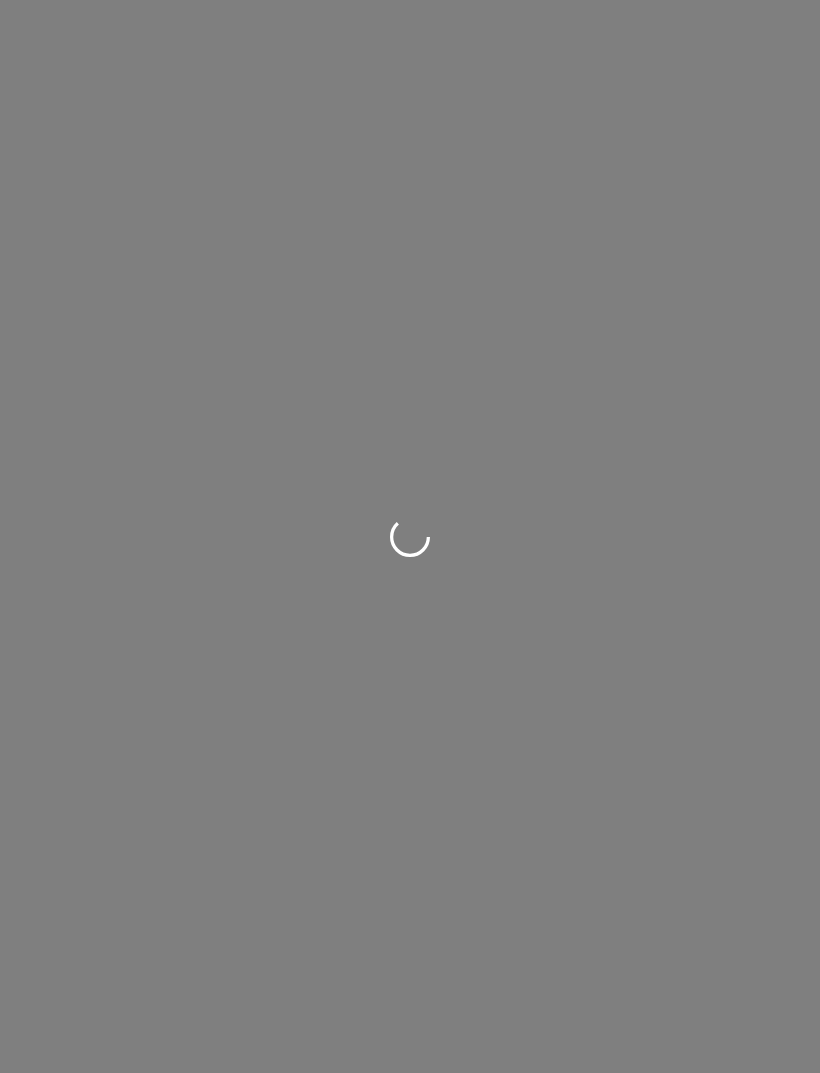 scroll, scrollTop: 0, scrollLeft: 0, axis: both 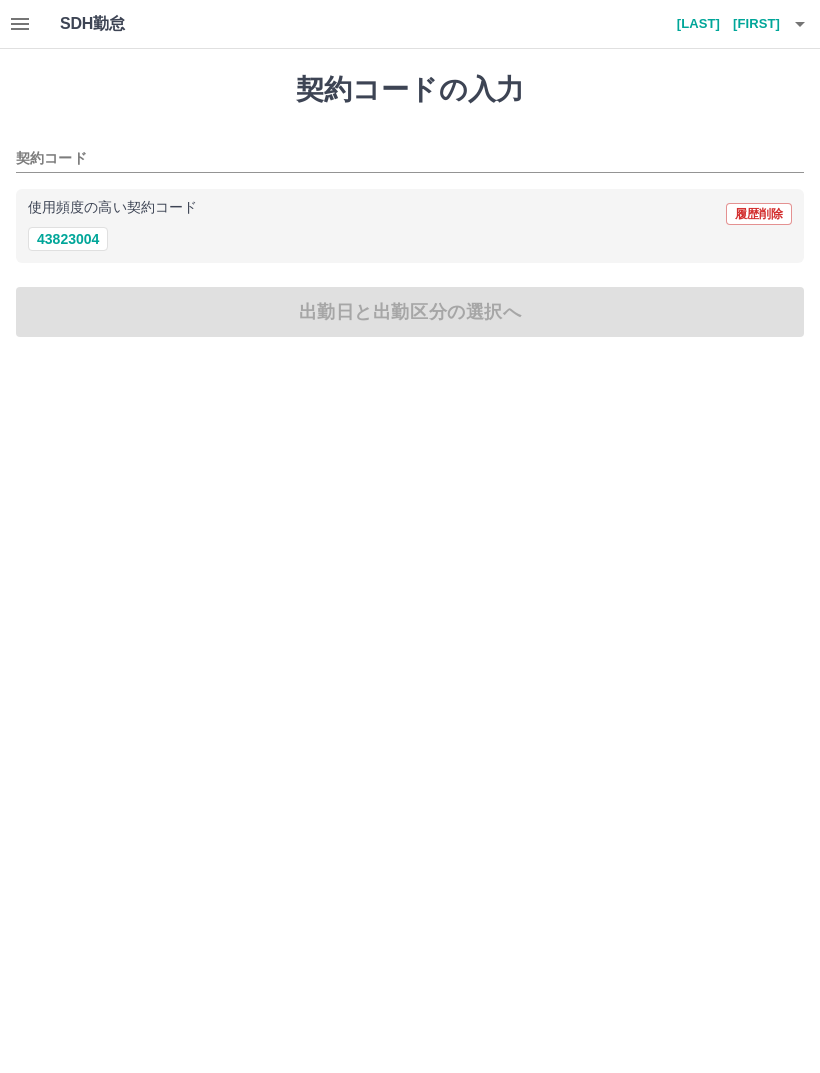 click on "契約コード" at bounding box center [410, 152] 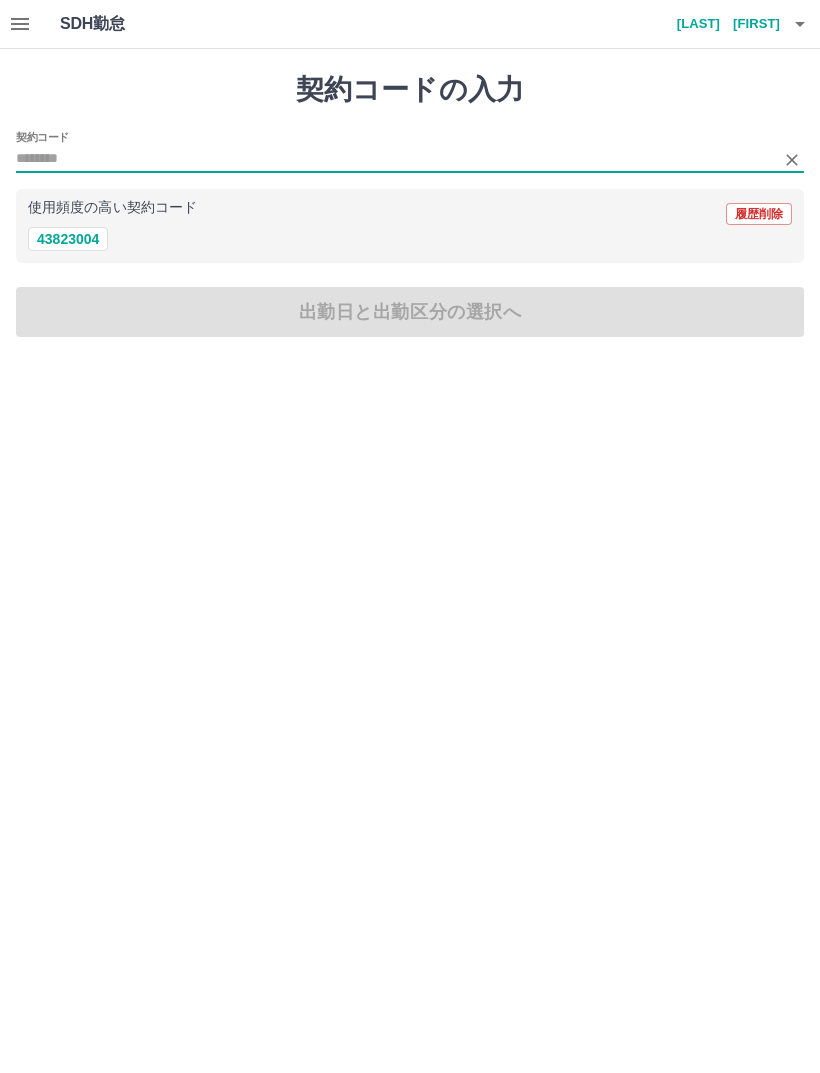 click on "43823004" at bounding box center [68, 239] 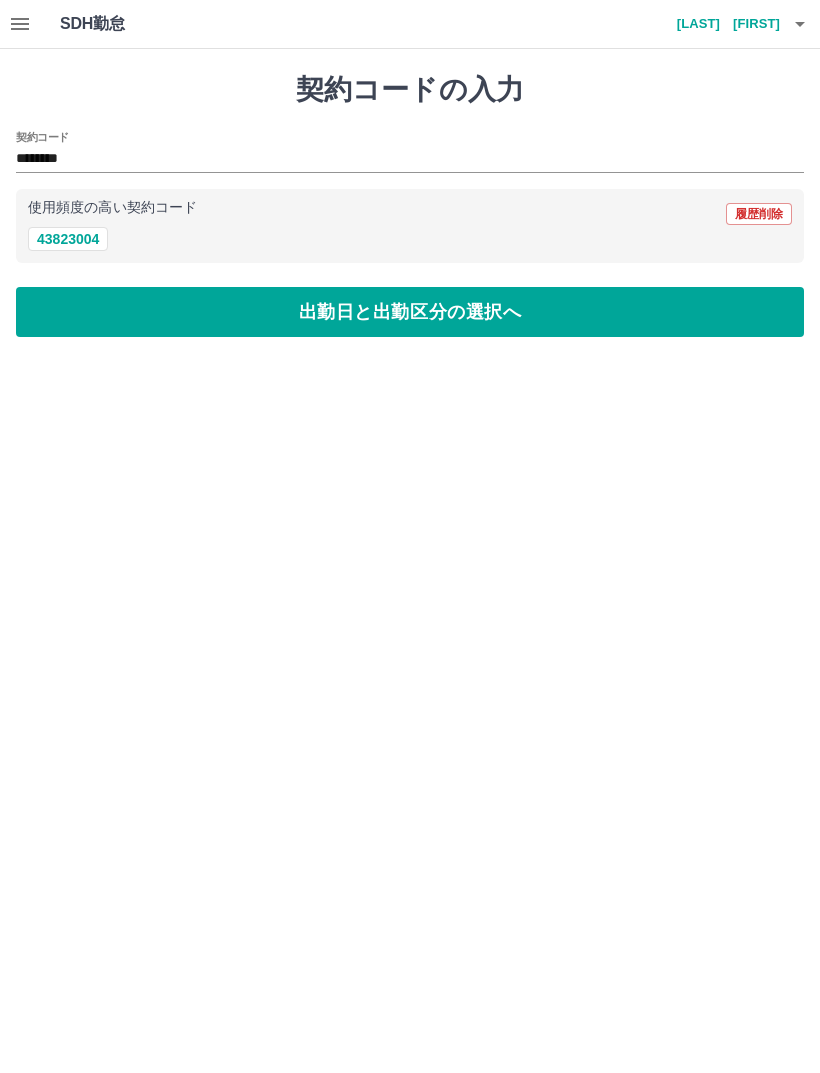 click on "出勤日と出勤区分の選択へ" at bounding box center (410, 312) 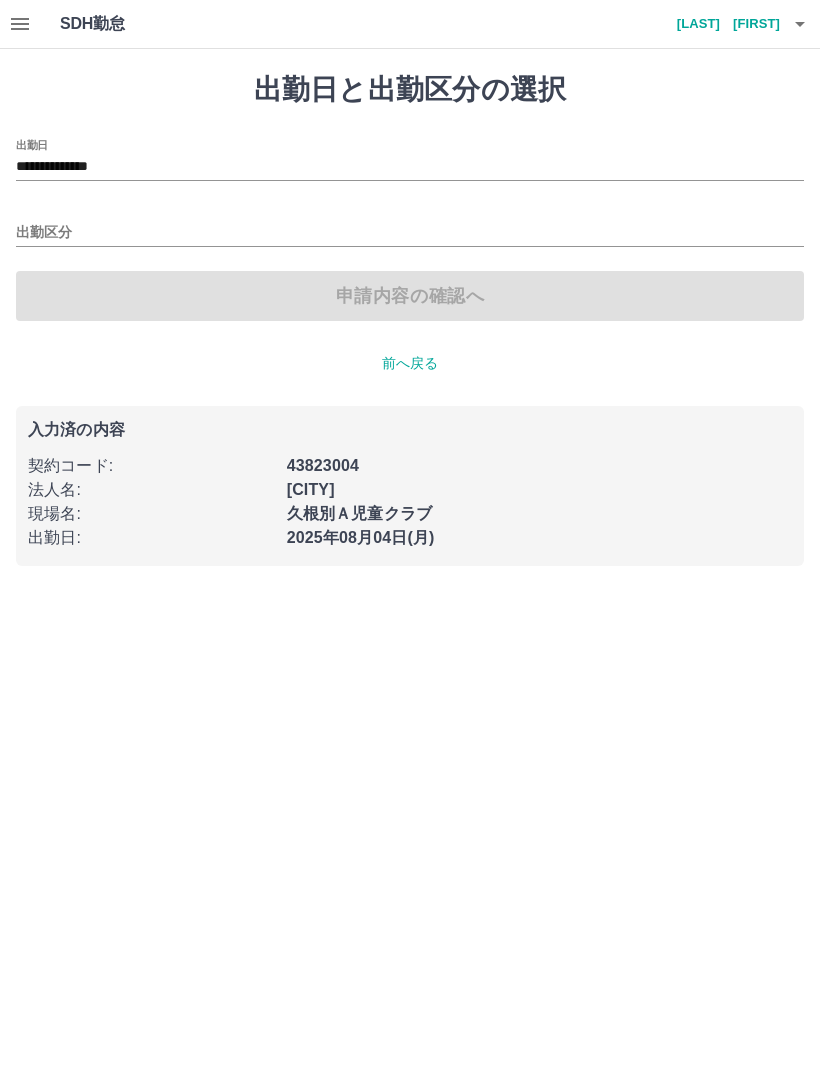 click 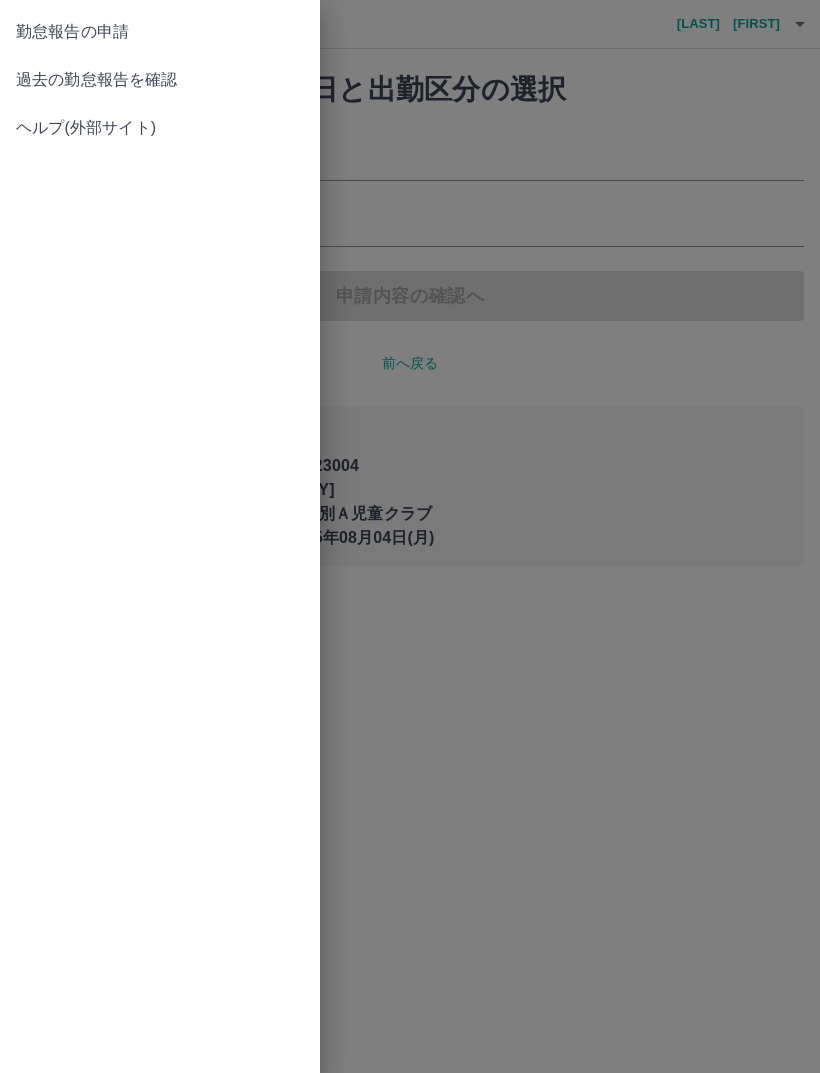 click on "過去の勤怠報告を確認" at bounding box center [160, 80] 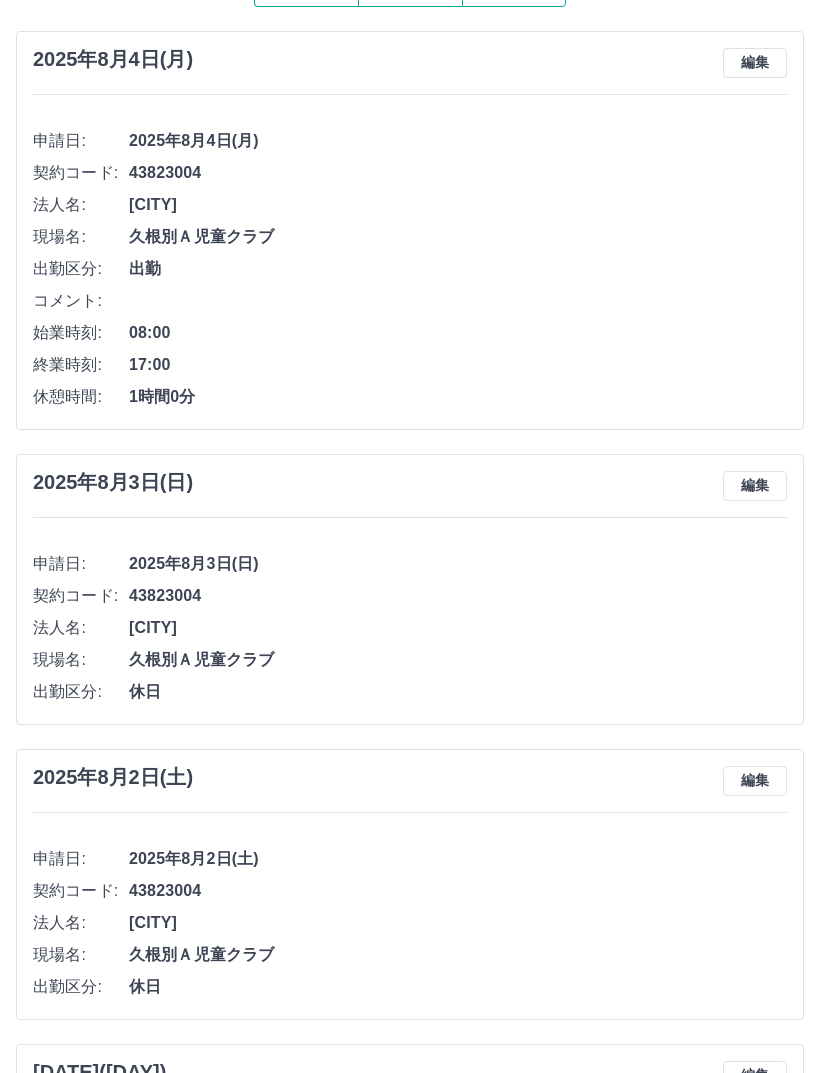 scroll, scrollTop: 152, scrollLeft: 0, axis: vertical 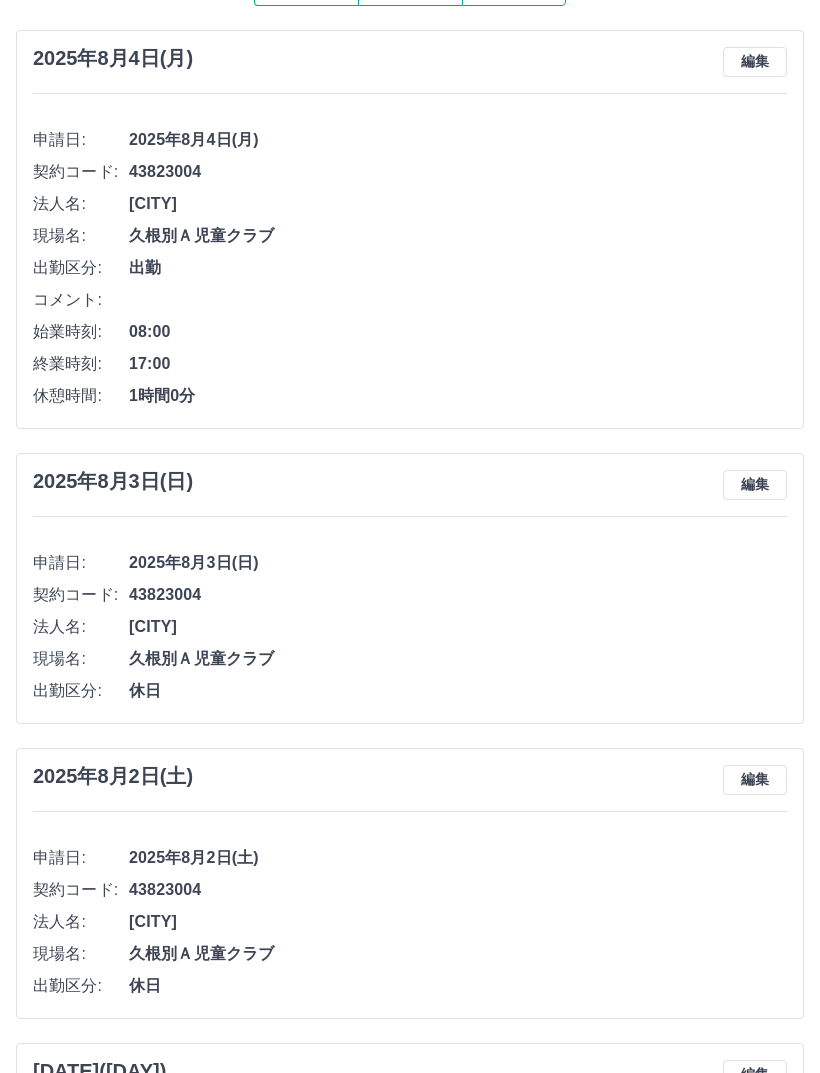 click on "編集" at bounding box center [755, 486] 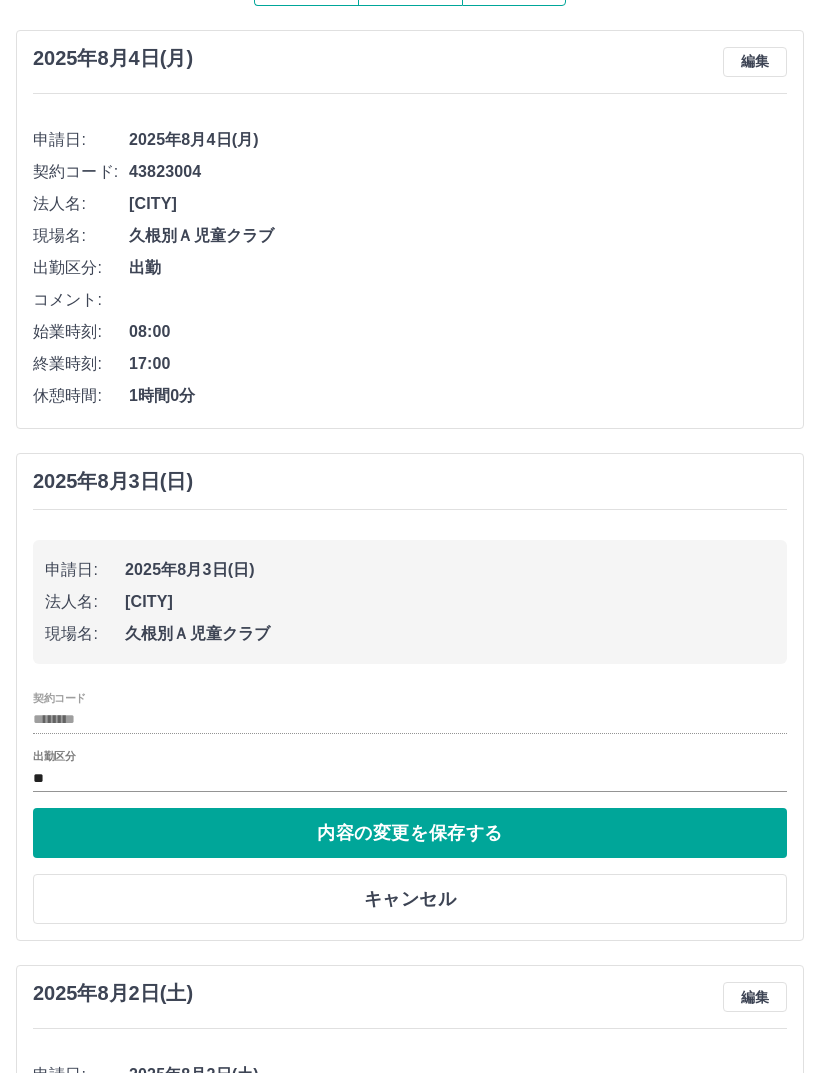 click on "内容の変更を保存する" at bounding box center (410, 833) 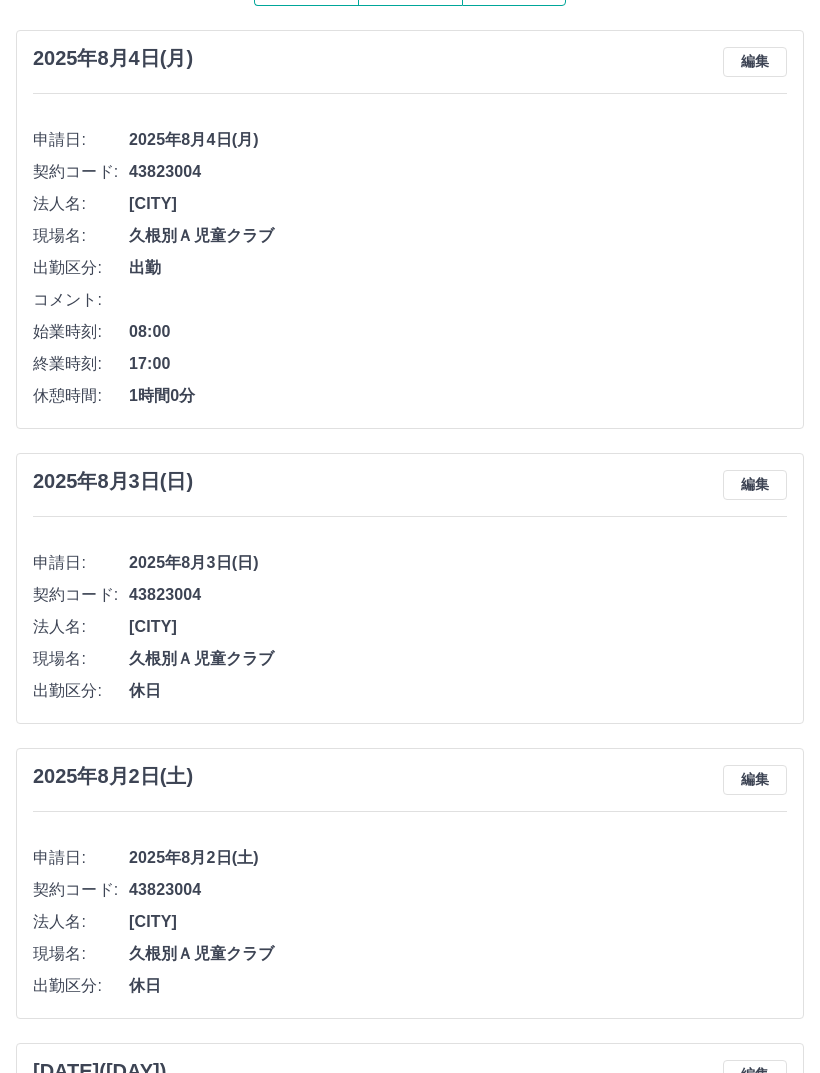 click on "申請日: 2025年8月3日(日)" at bounding box center [410, 563] 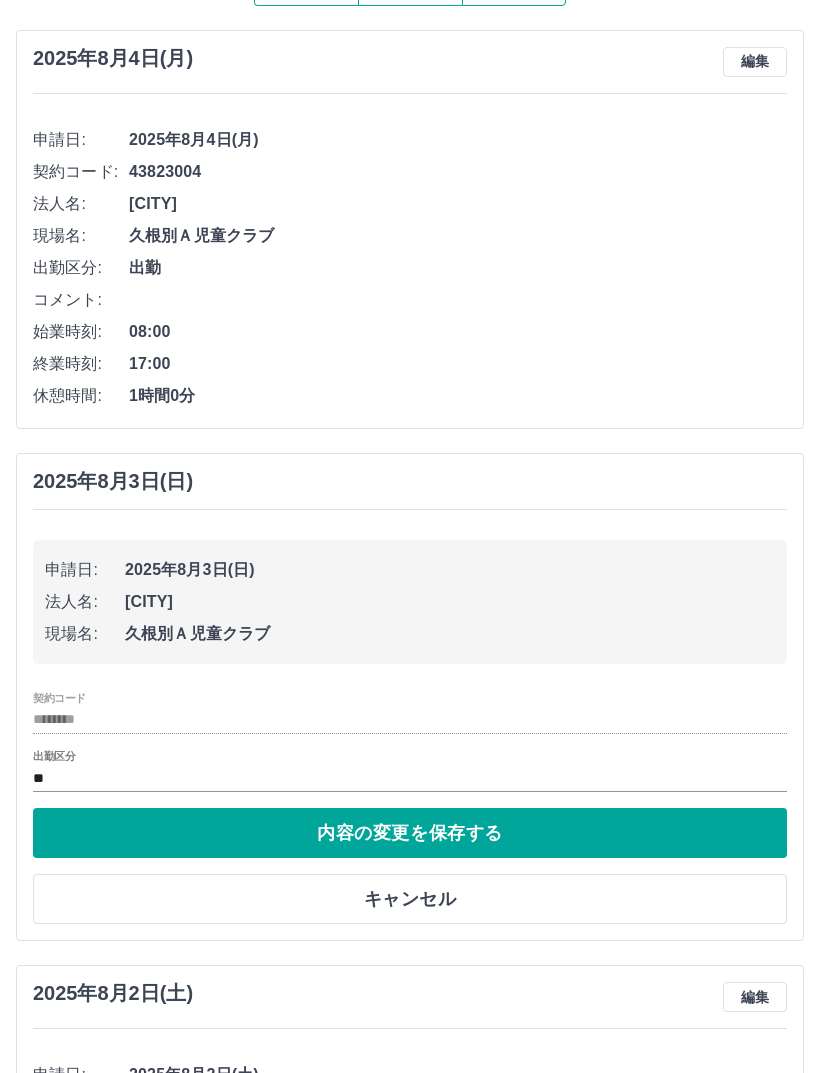 click on "**" at bounding box center (410, 778) 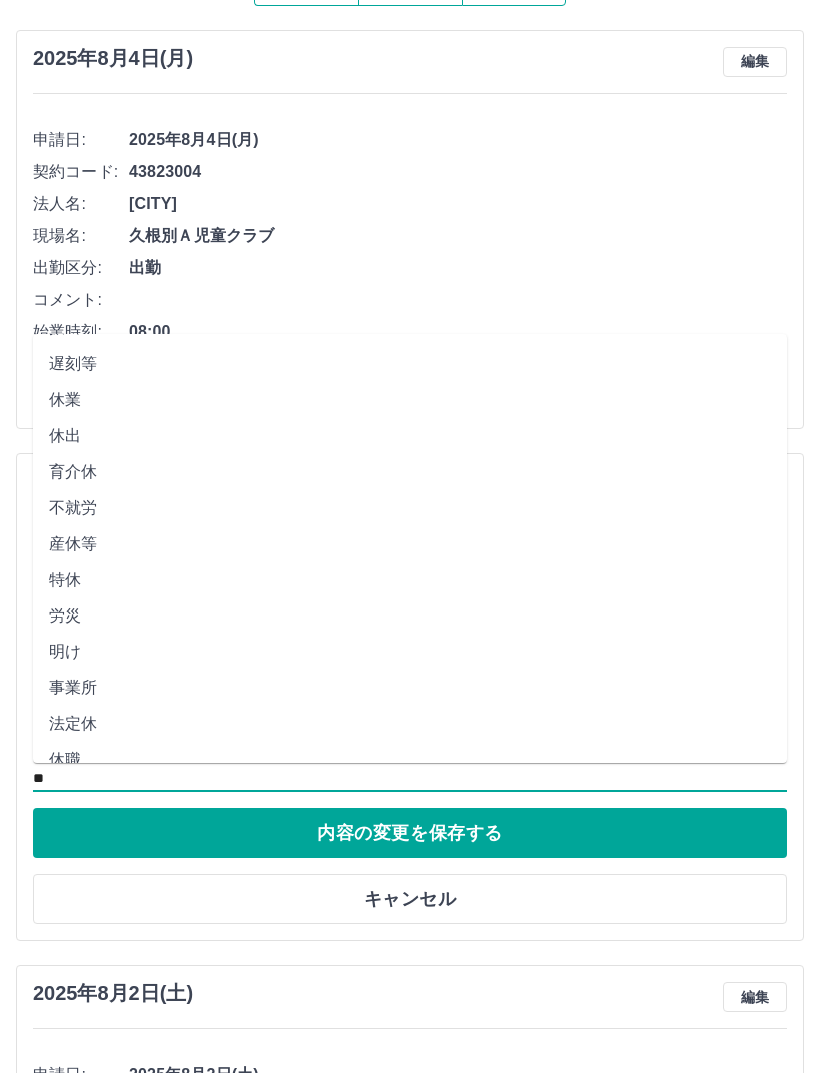 scroll, scrollTop: 209, scrollLeft: 0, axis: vertical 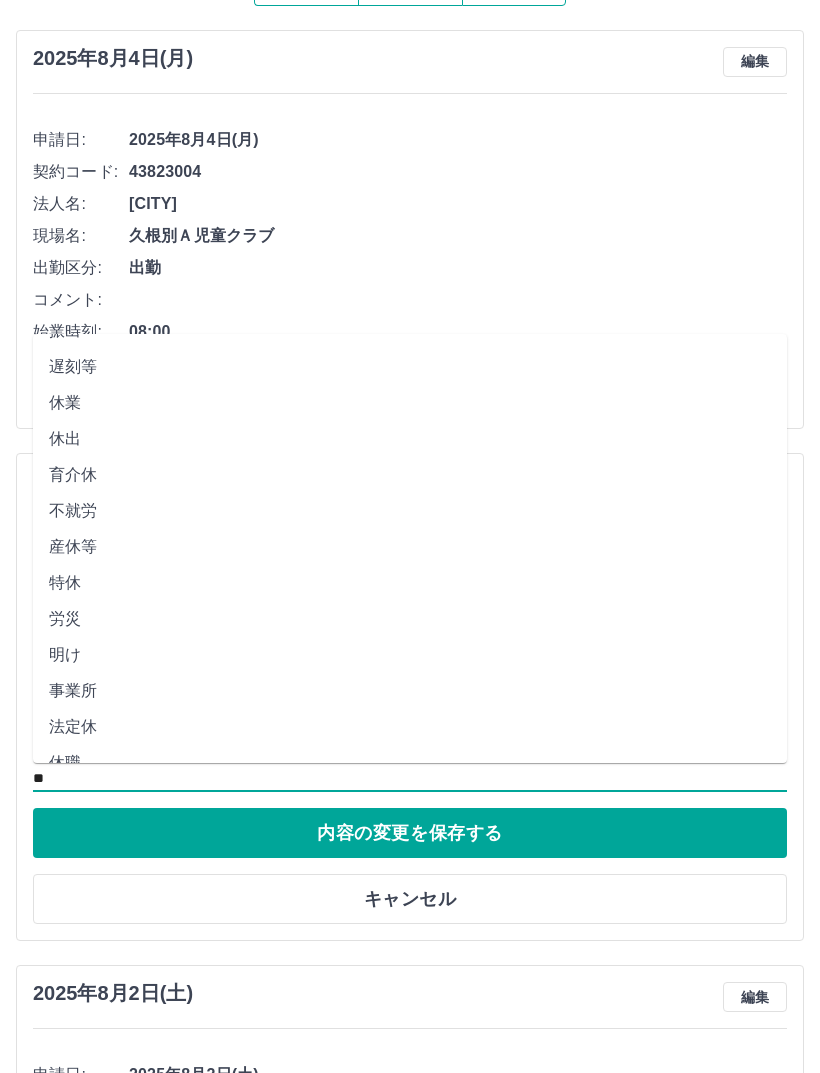 click on "法定休" at bounding box center (410, 727) 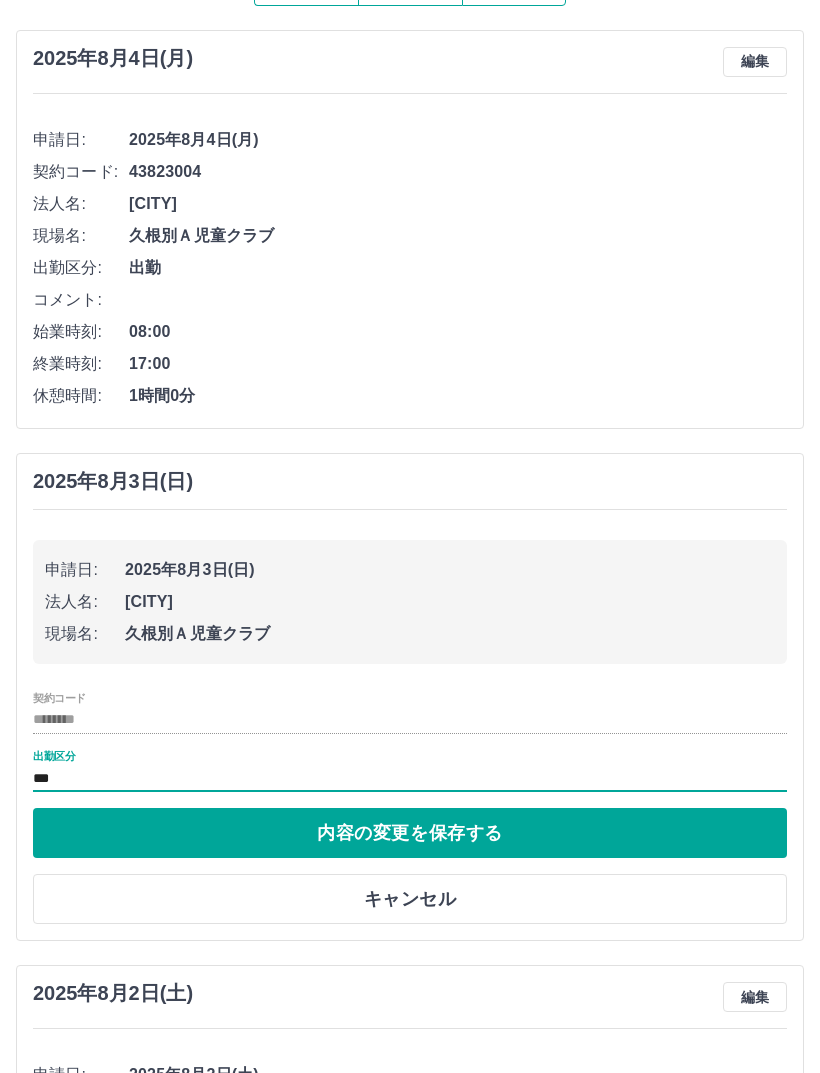click on "内容の変更を保存する" at bounding box center [410, 833] 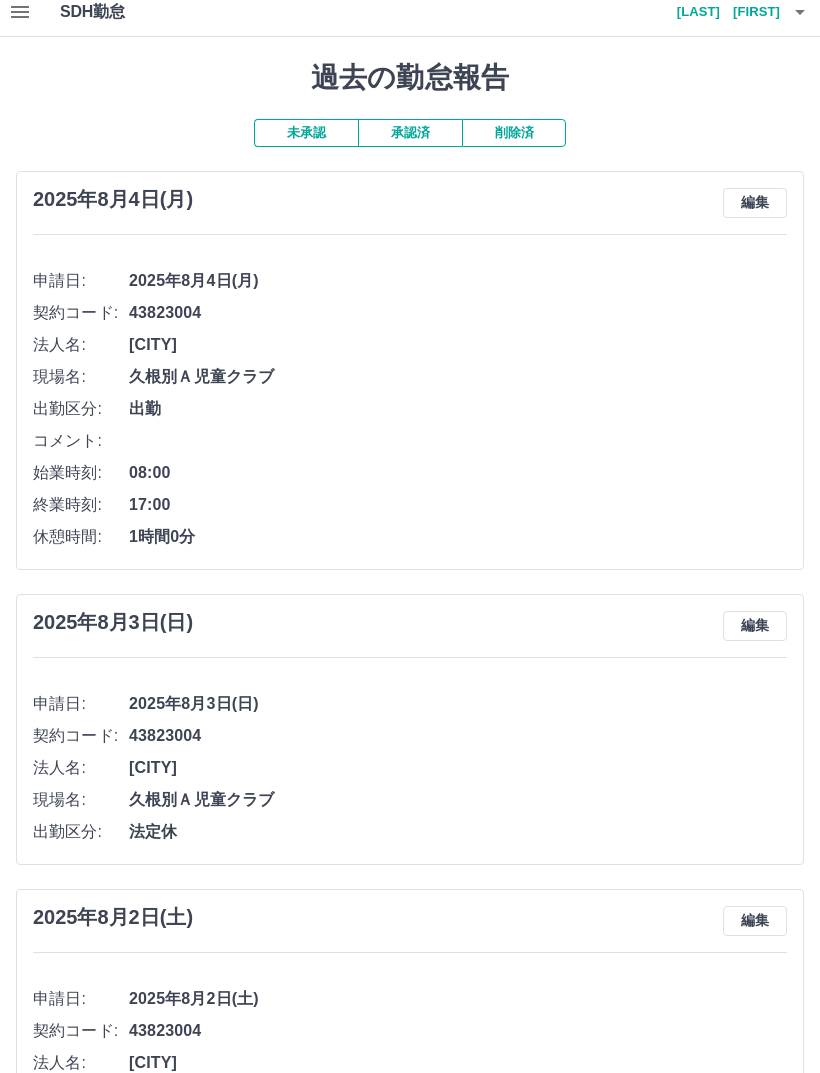 scroll, scrollTop: 0, scrollLeft: 0, axis: both 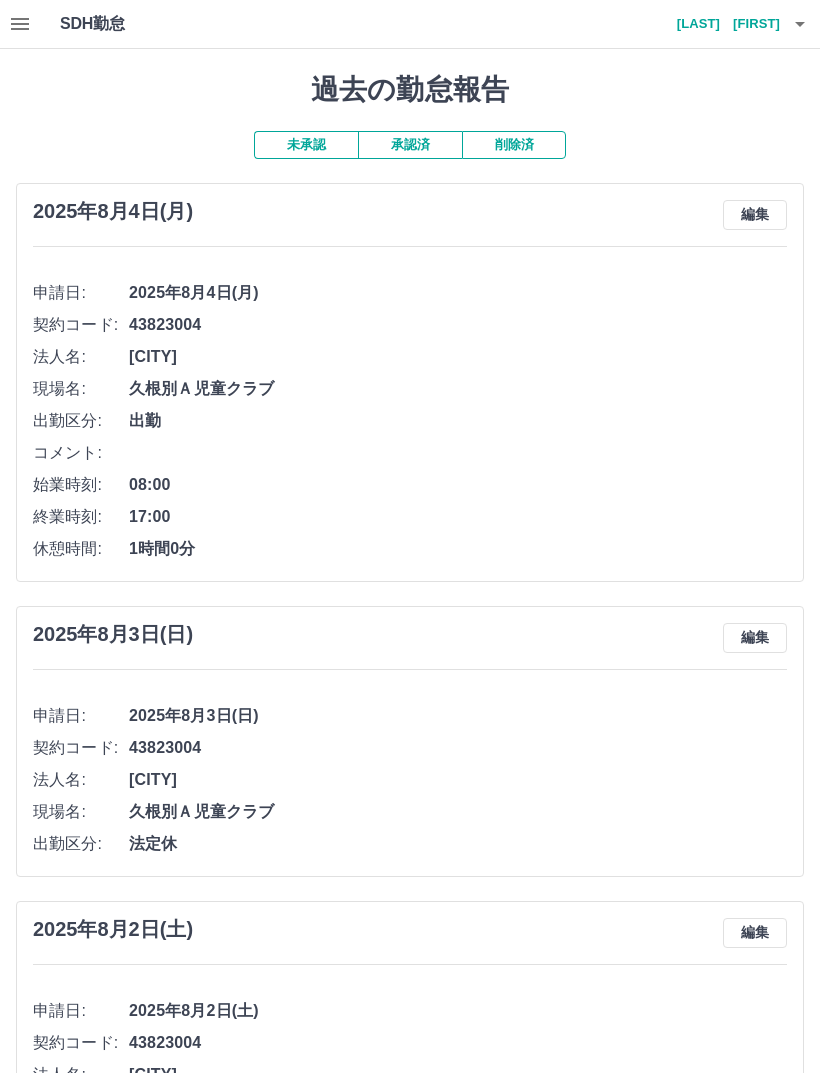 click 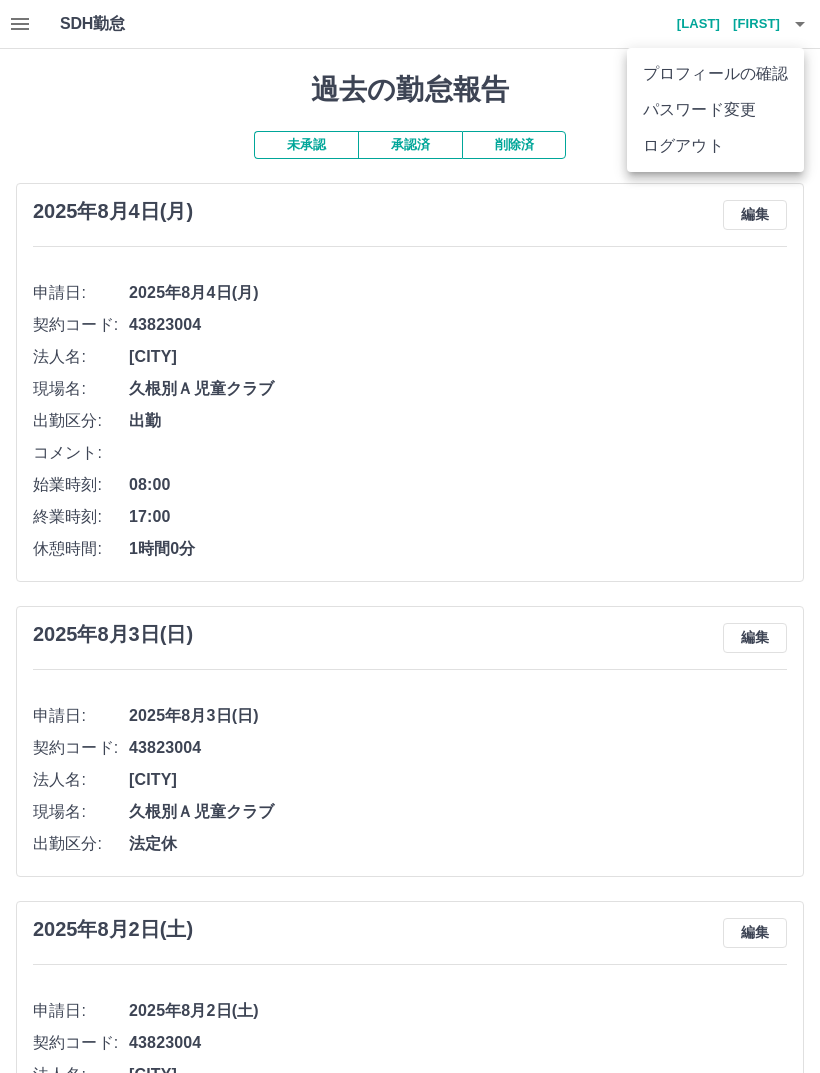 click on "ログアウト" at bounding box center [715, 146] 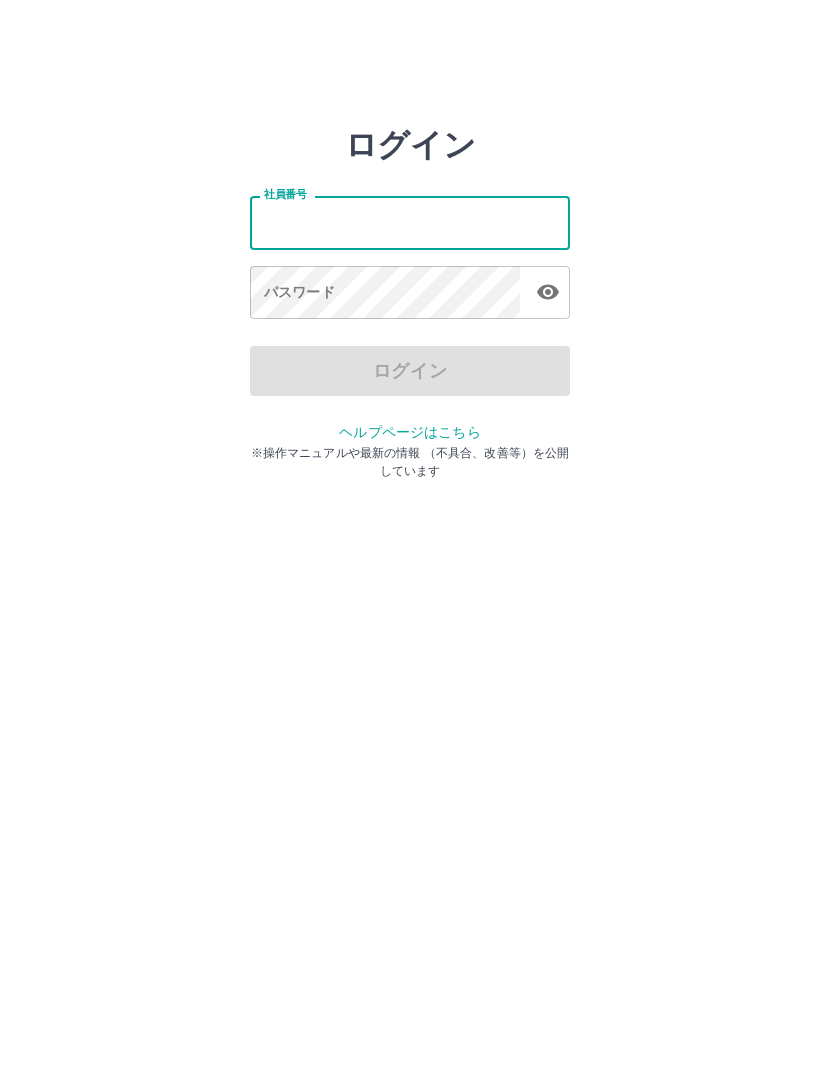 scroll, scrollTop: 0, scrollLeft: 0, axis: both 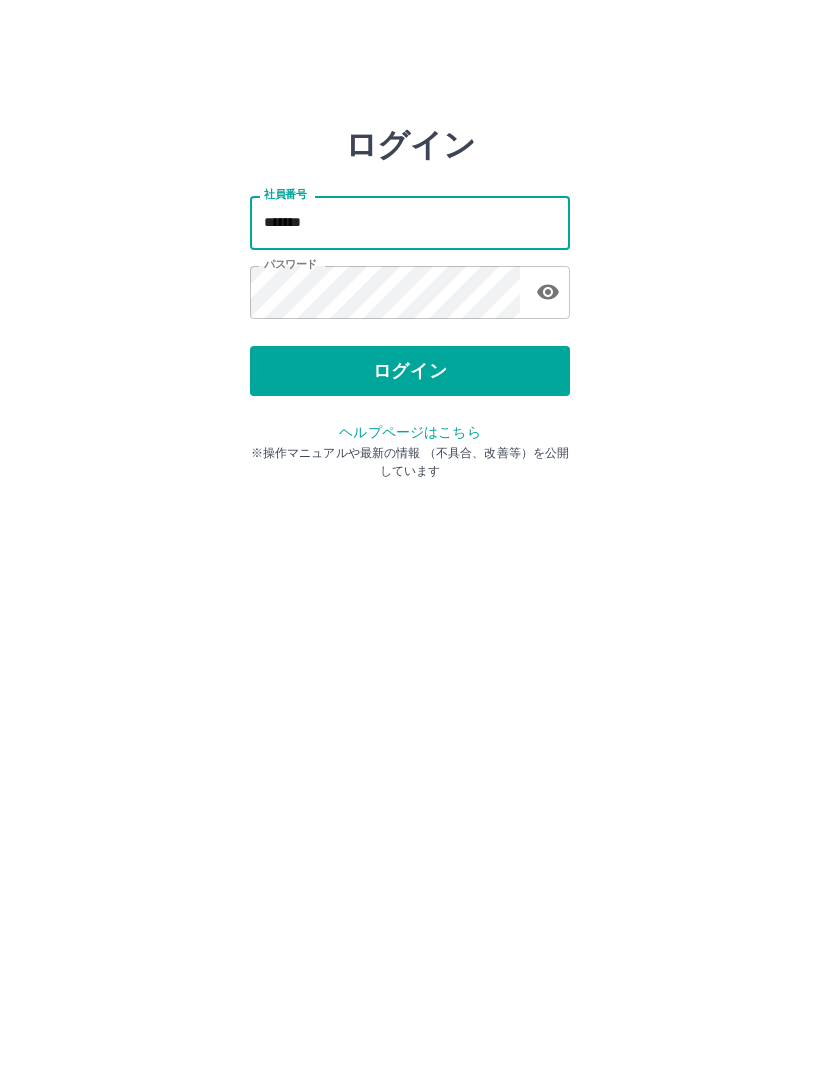 click on "ログイン" at bounding box center [410, 371] 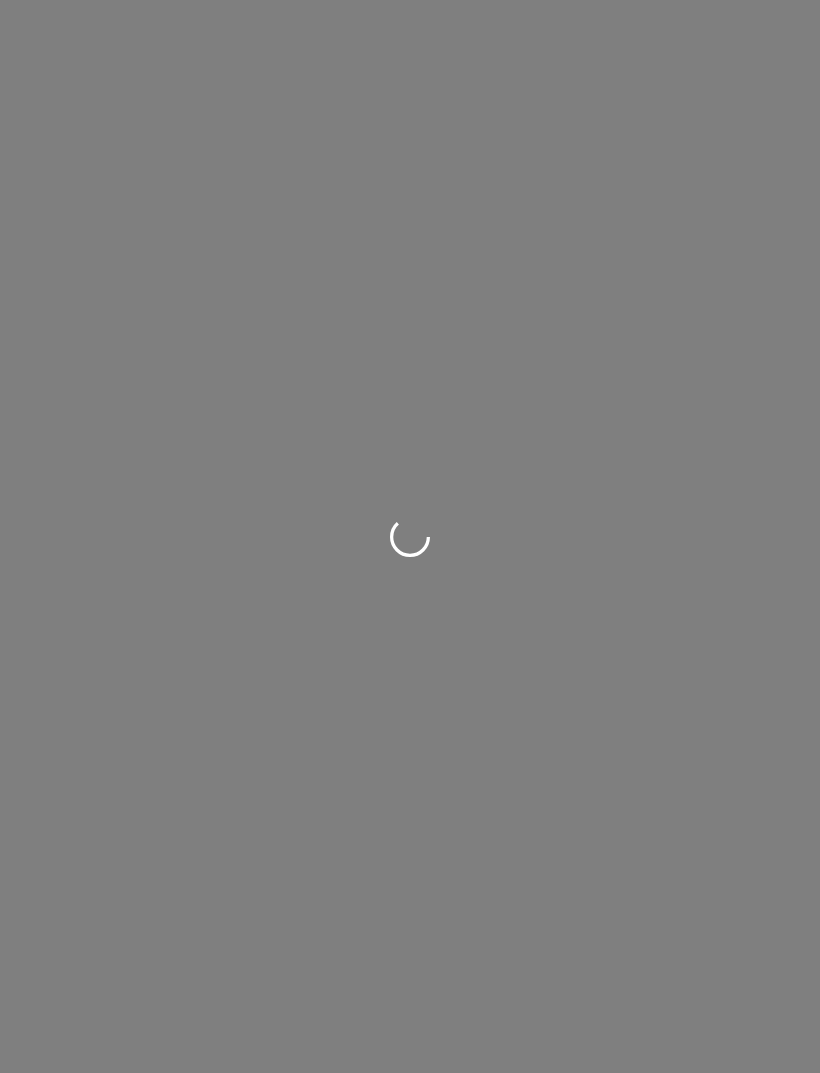 scroll, scrollTop: 0, scrollLeft: 0, axis: both 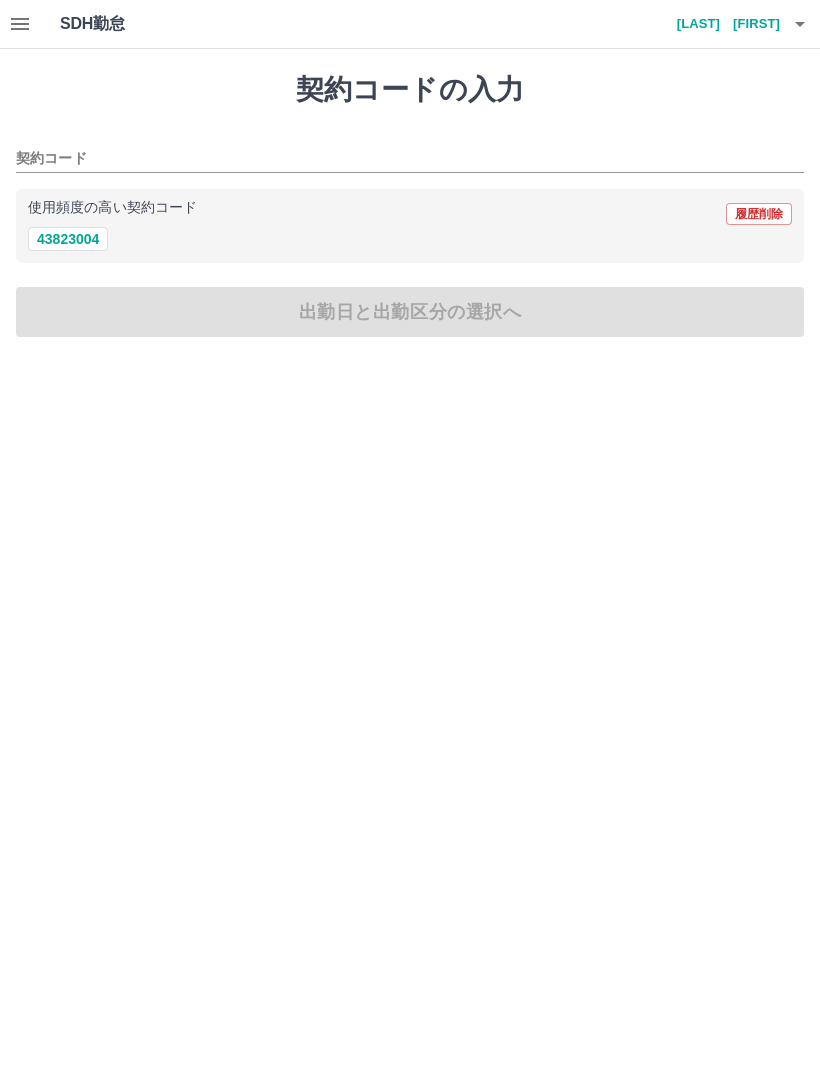 click 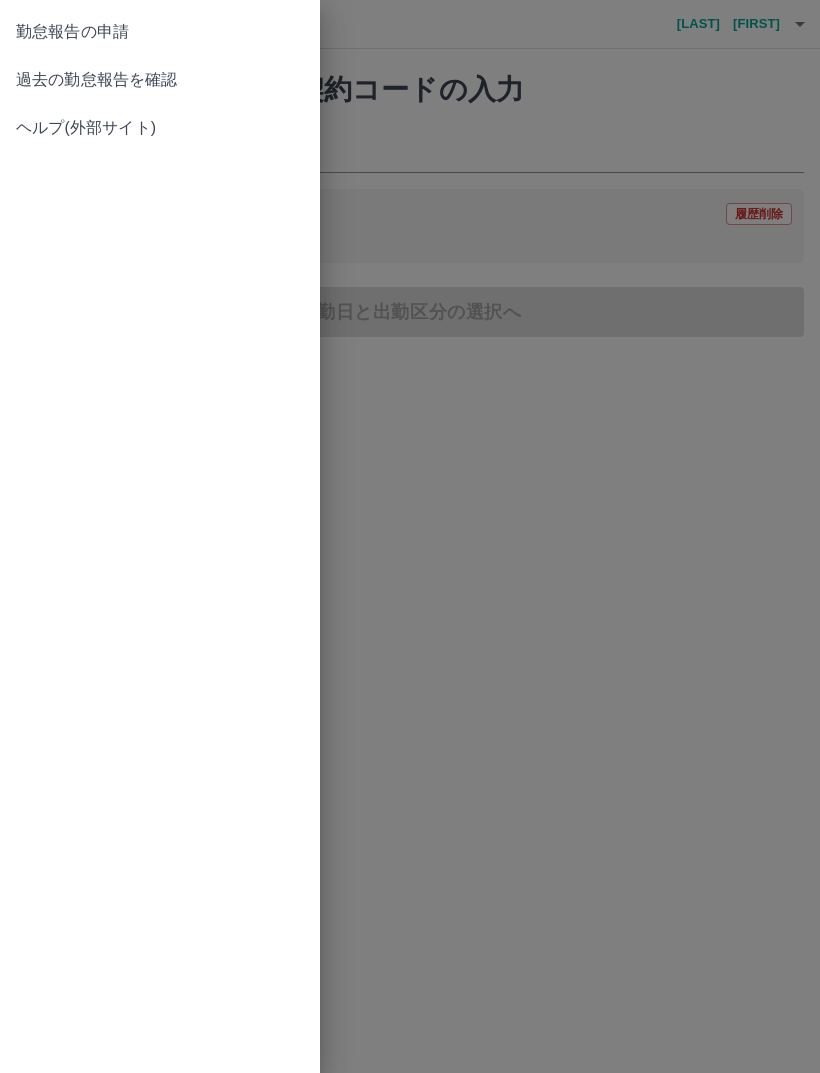 click on "過去の勤怠報告を確認" at bounding box center (160, 80) 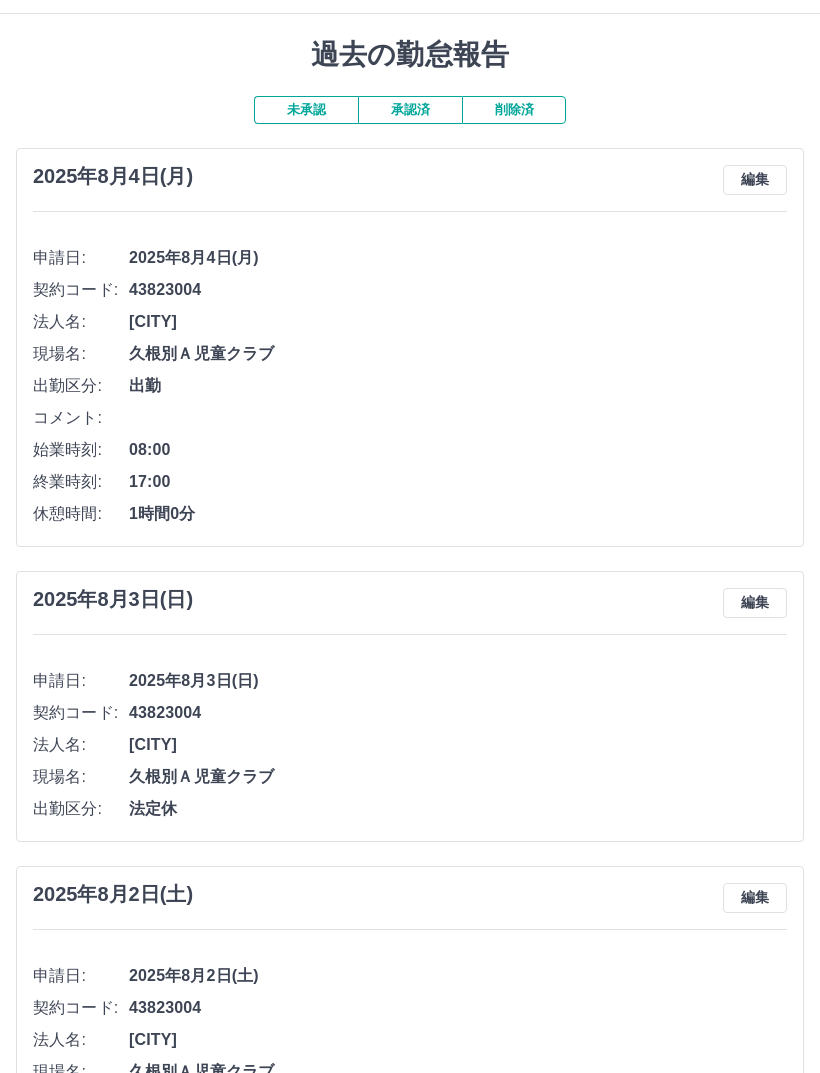 scroll, scrollTop: 0, scrollLeft: 0, axis: both 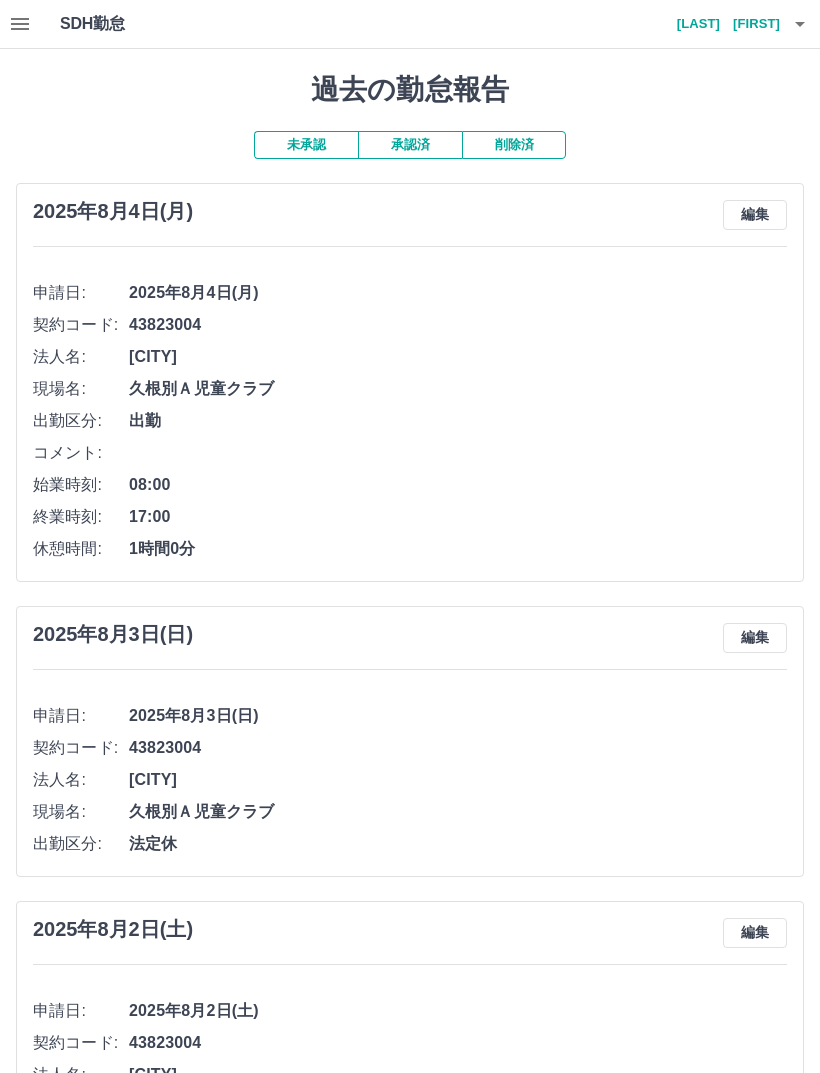 click 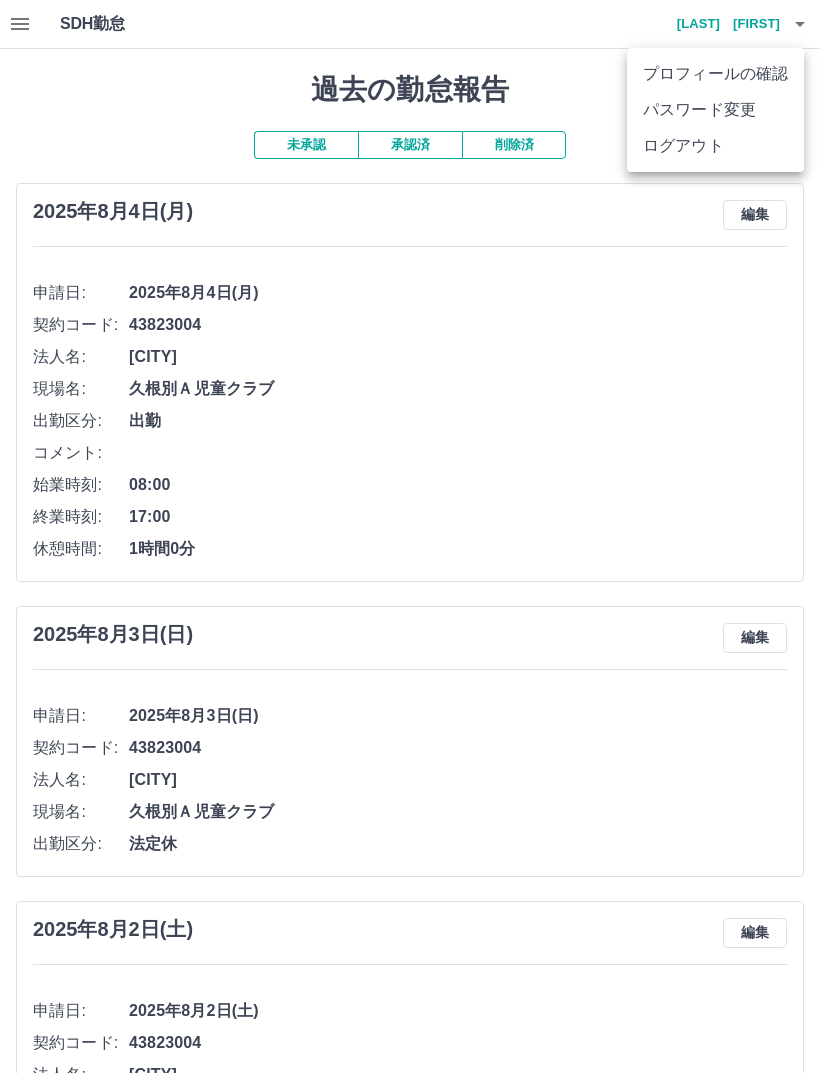 click on "ログアウト" at bounding box center (715, 146) 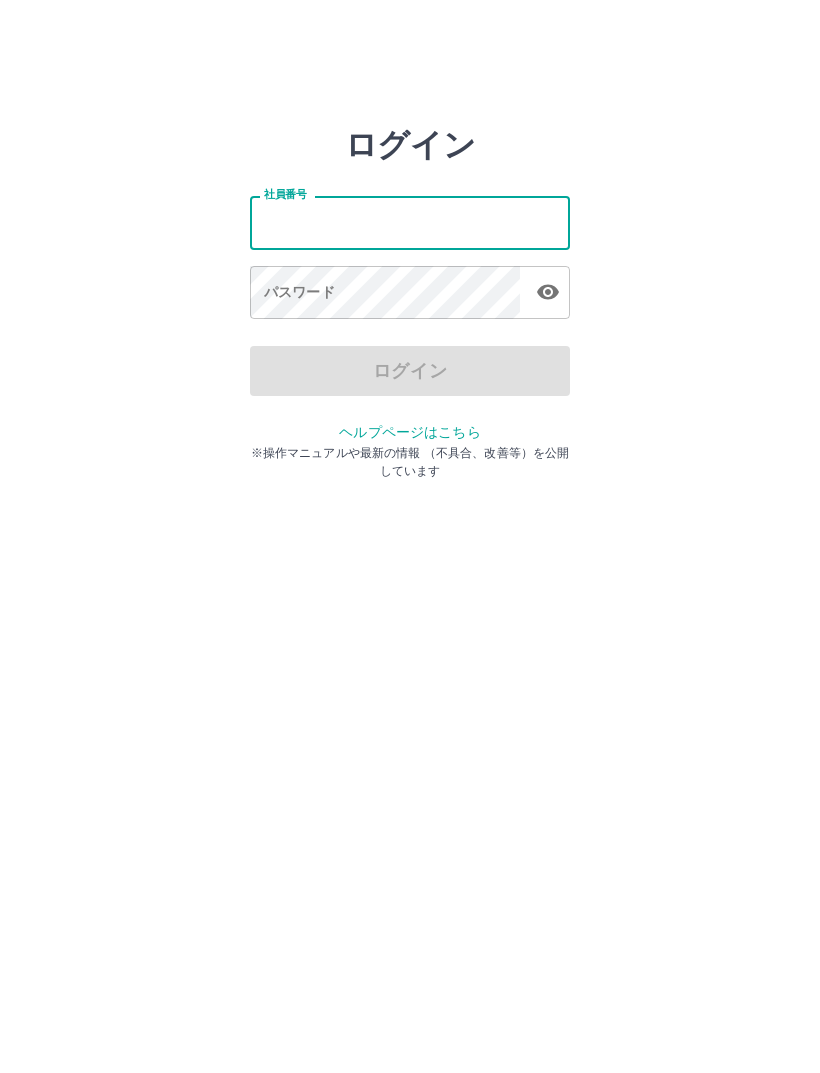 scroll, scrollTop: 0, scrollLeft: 0, axis: both 